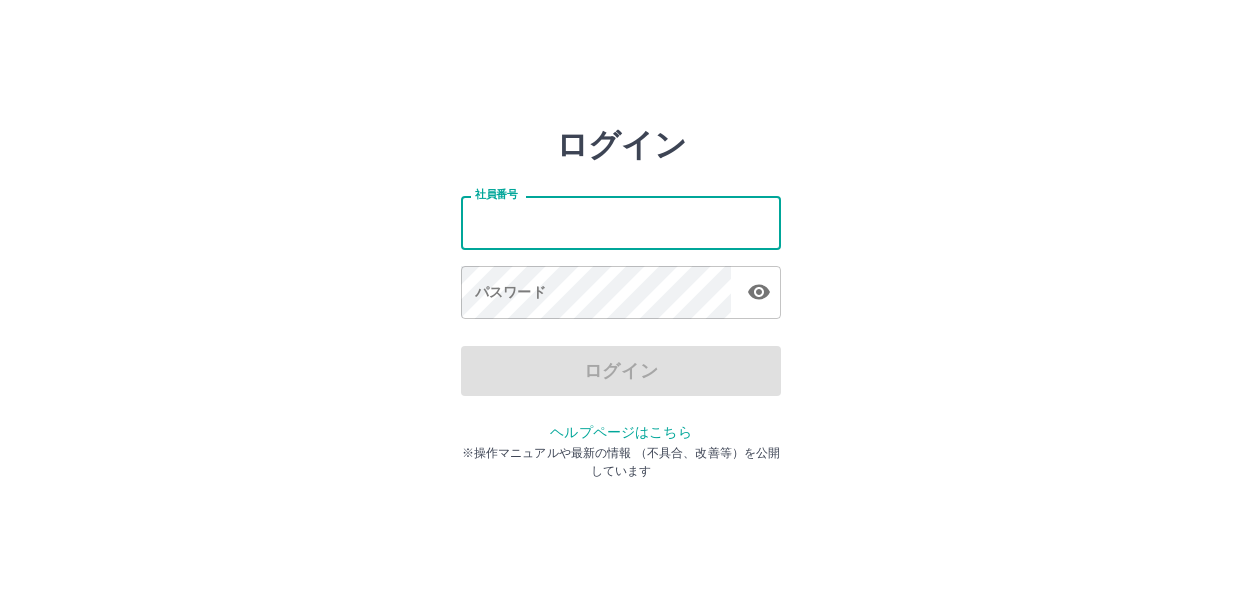 scroll, scrollTop: 0, scrollLeft: 0, axis: both 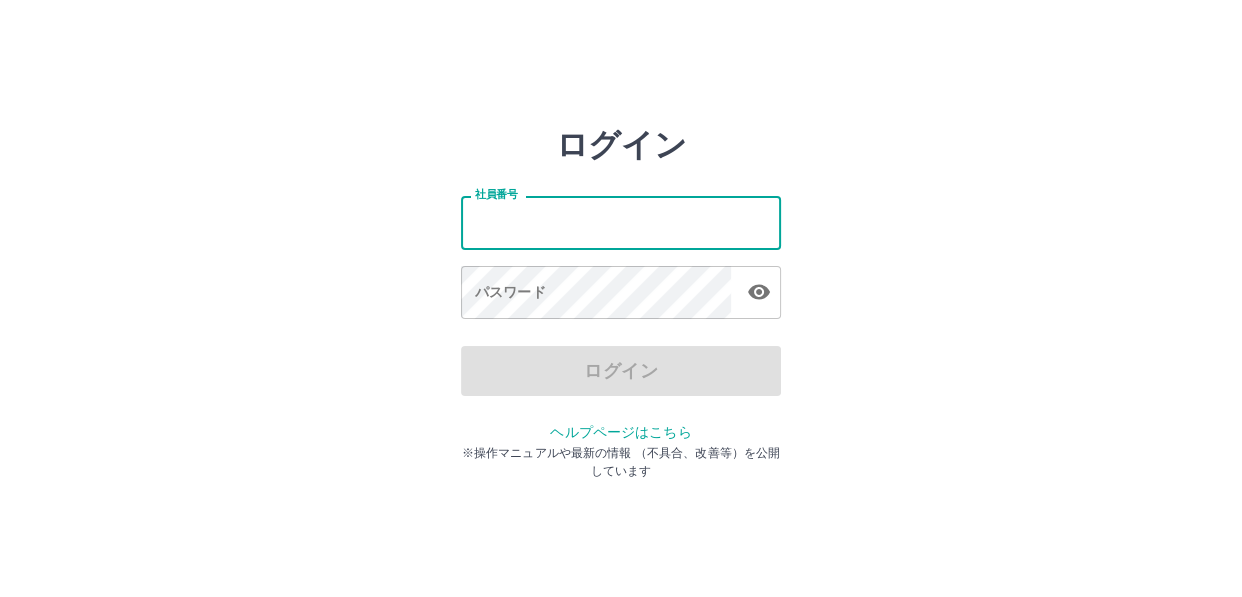 click on "社員番号" at bounding box center [621, 222] 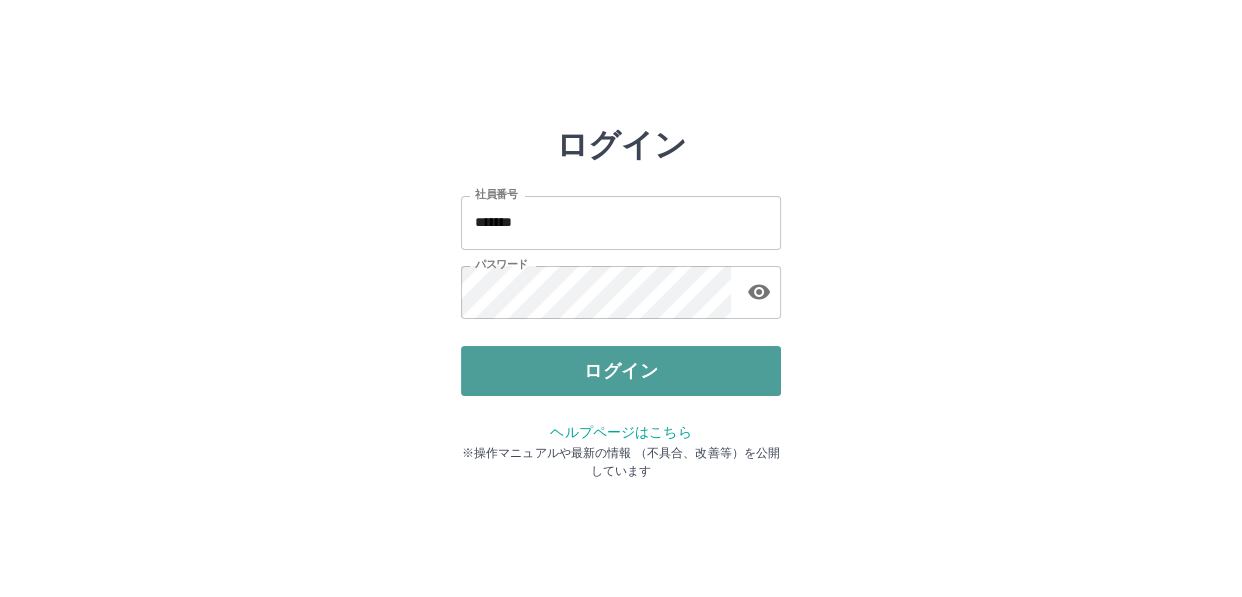click on "ログイン" at bounding box center (621, 371) 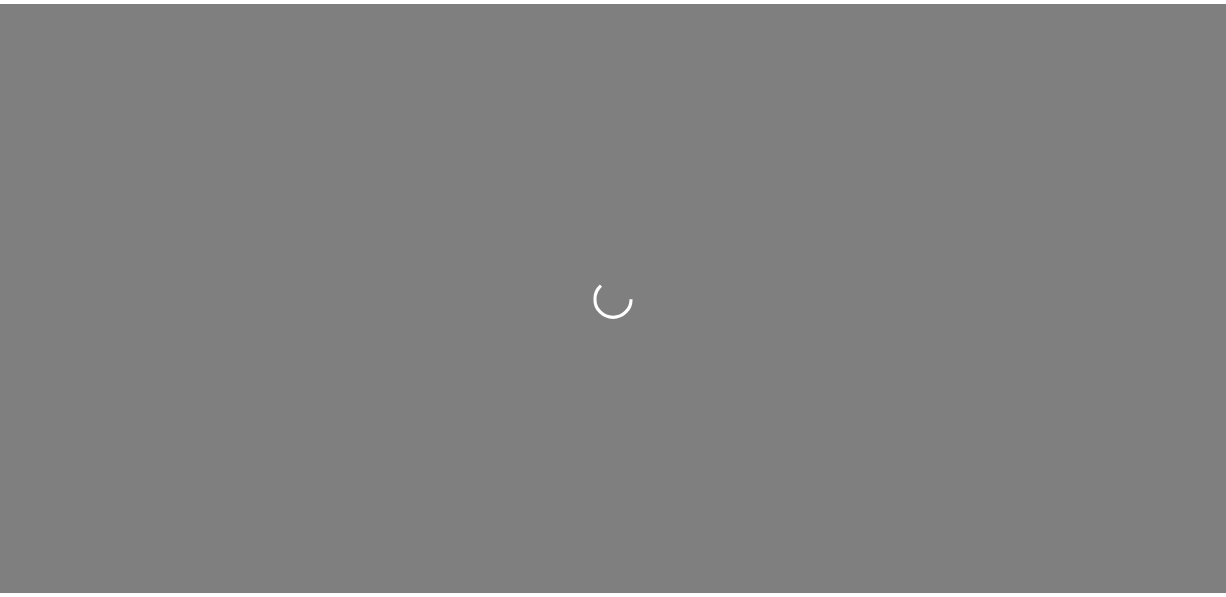 scroll, scrollTop: 0, scrollLeft: 0, axis: both 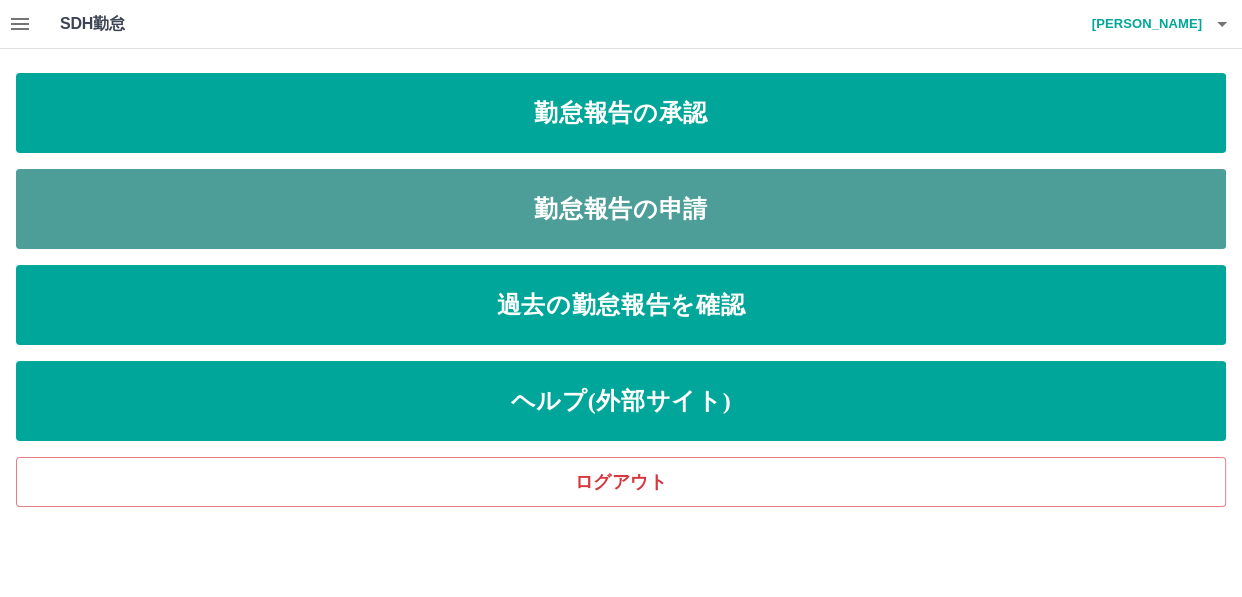 click on "勤怠報告の申請" at bounding box center (621, 209) 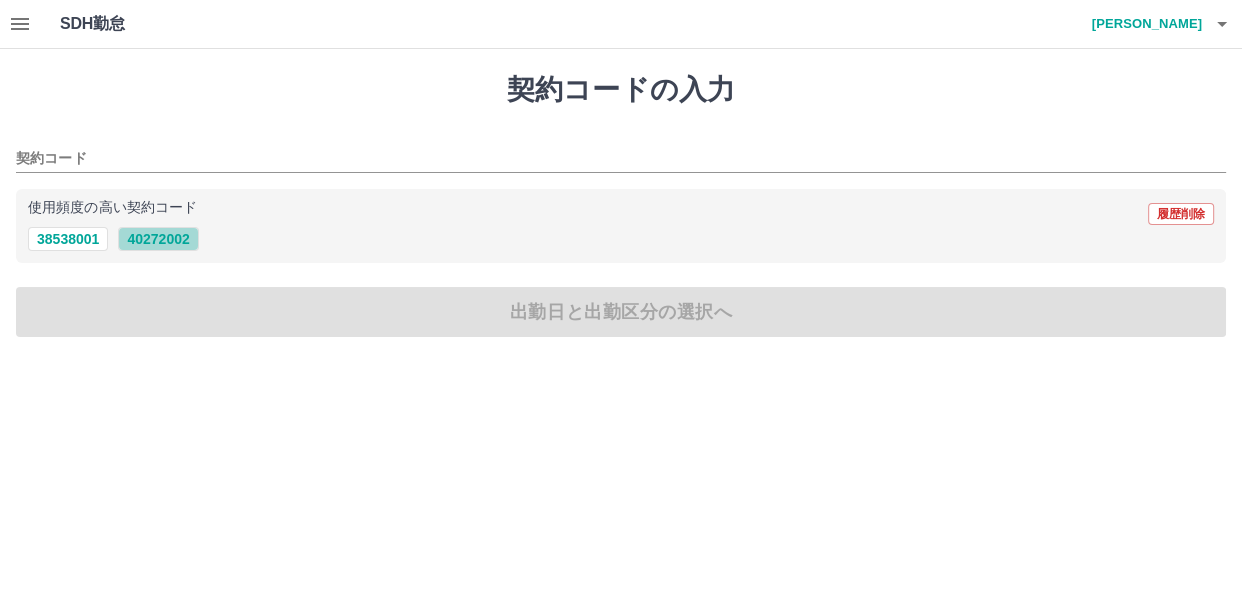 click on "40272002" at bounding box center (158, 239) 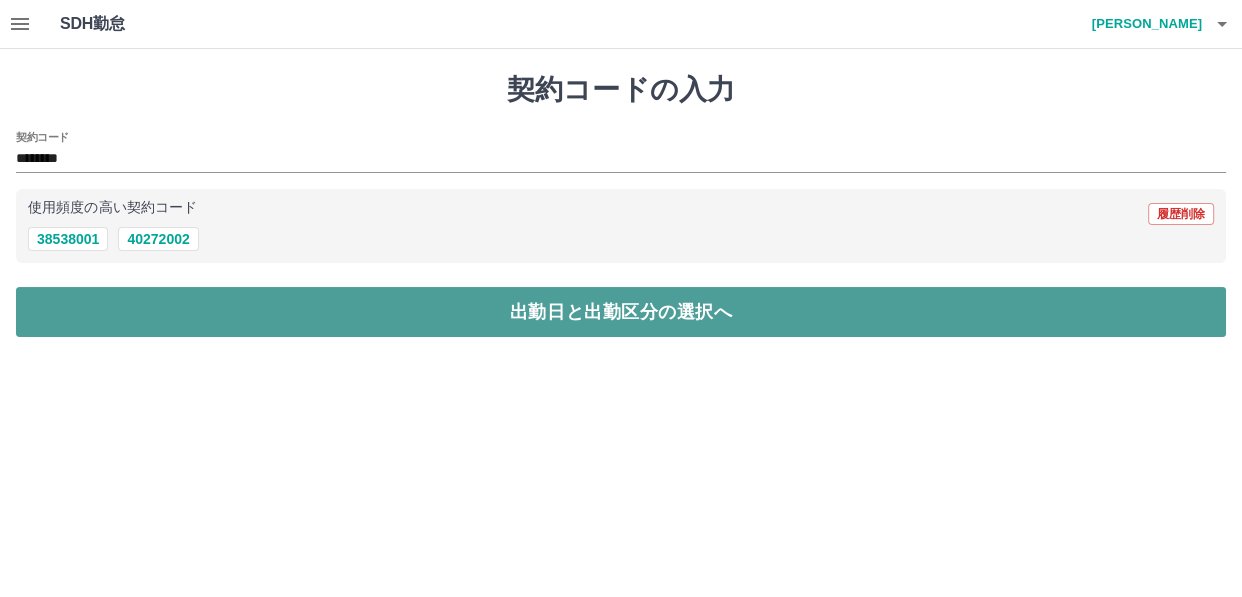 click on "出勤日と出勤区分の選択へ" at bounding box center (621, 312) 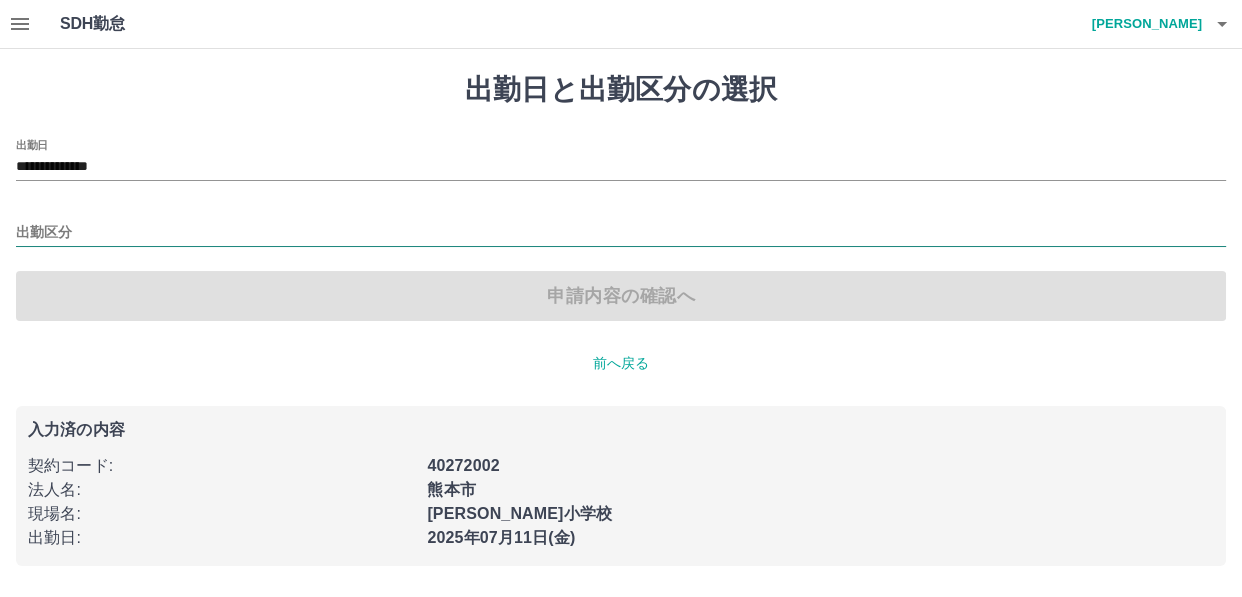 click on "出勤区分" at bounding box center (621, 233) 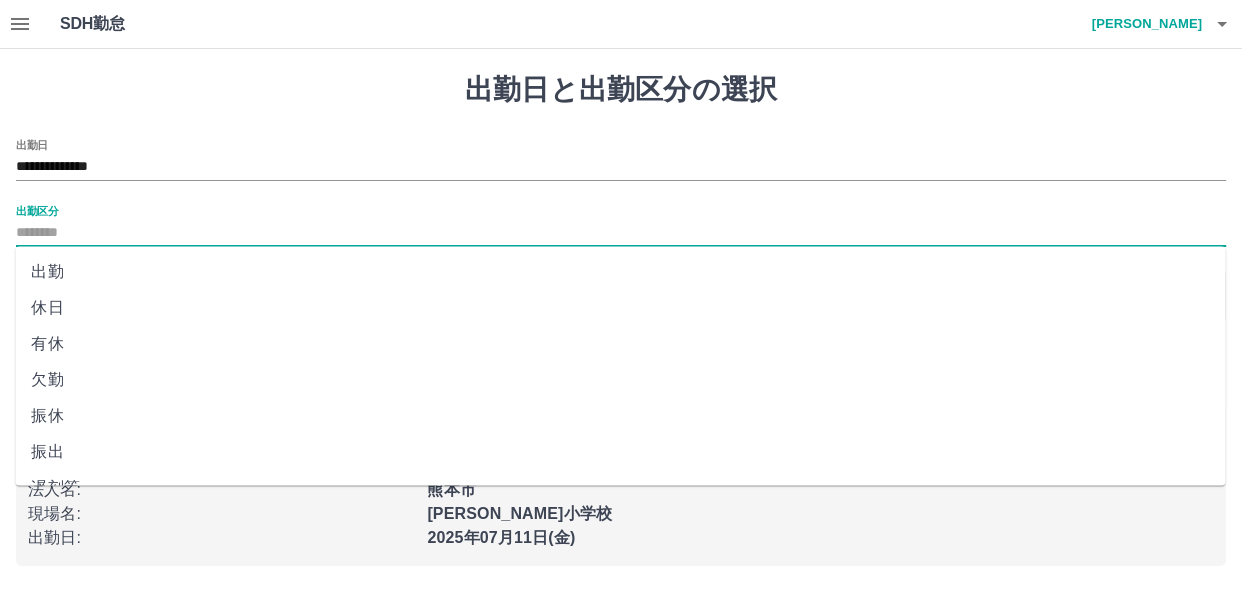 click on "出勤" at bounding box center [620, 272] 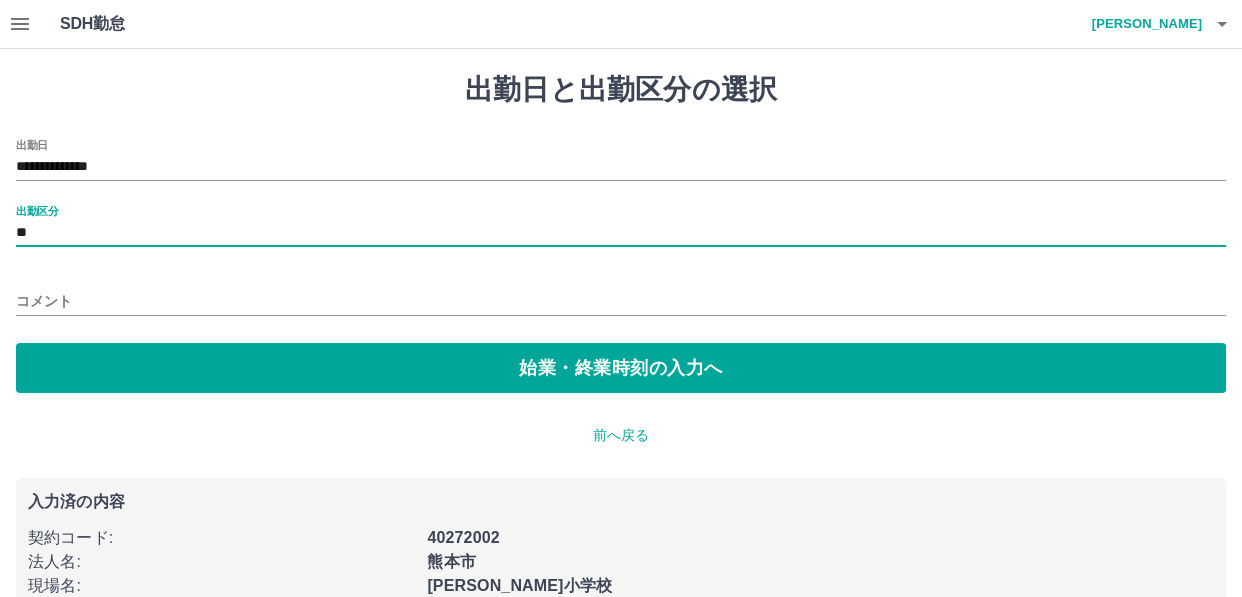 type on "**" 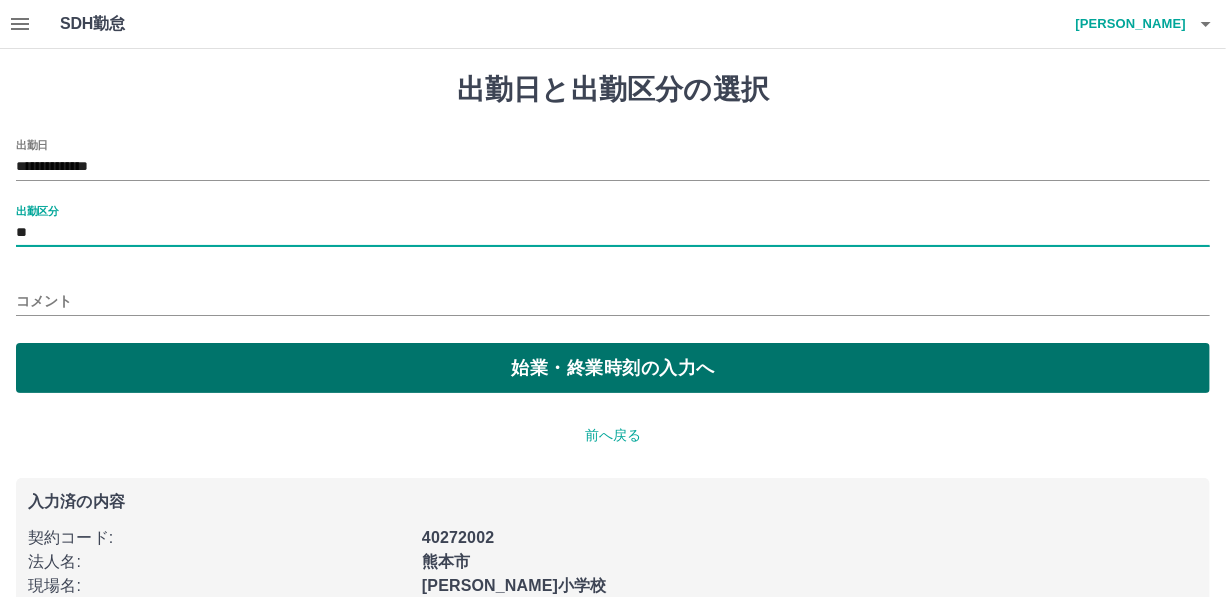 click on "始業・終業時刻の入力へ" at bounding box center (613, 368) 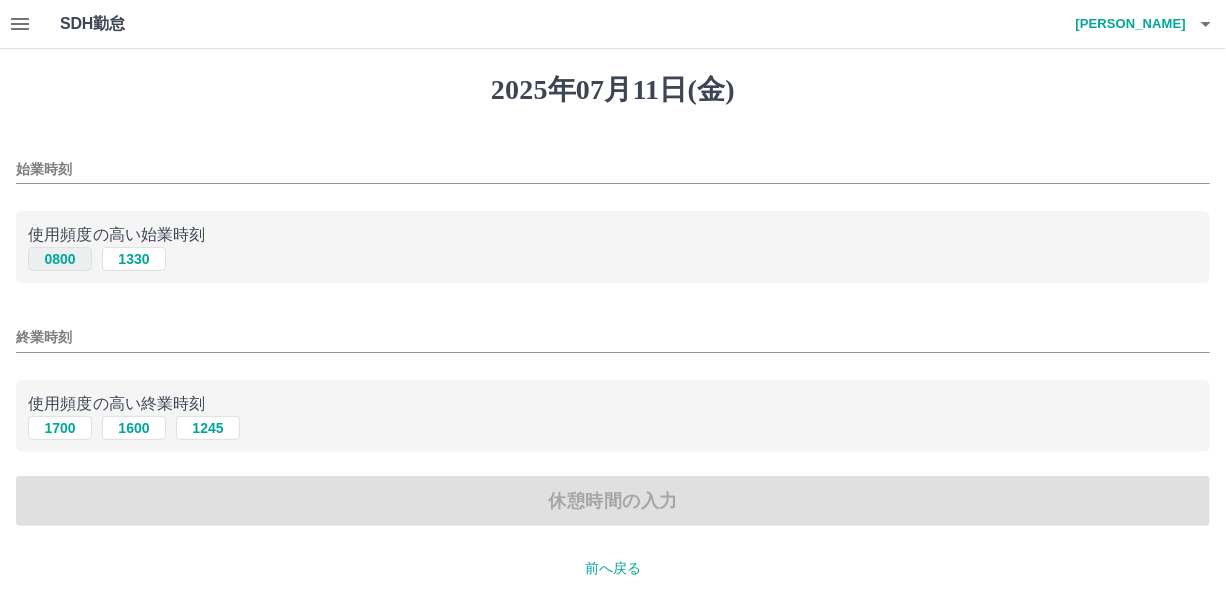 click on "0800" at bounding box center [60, 259] 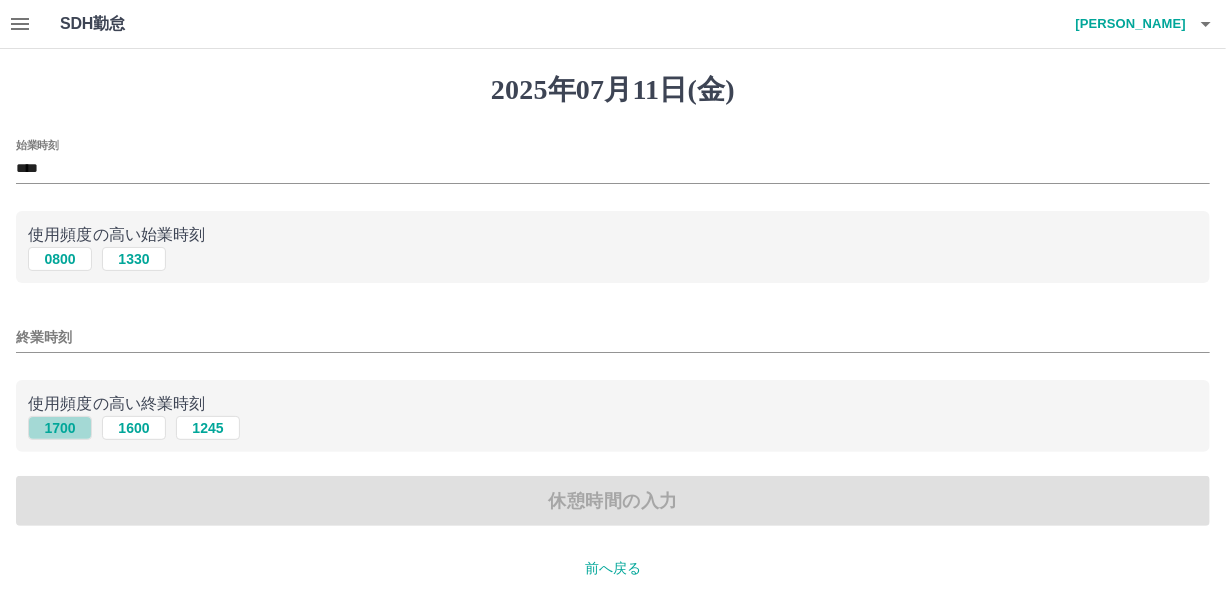 click on "1700" at bounding box center [60, 428] 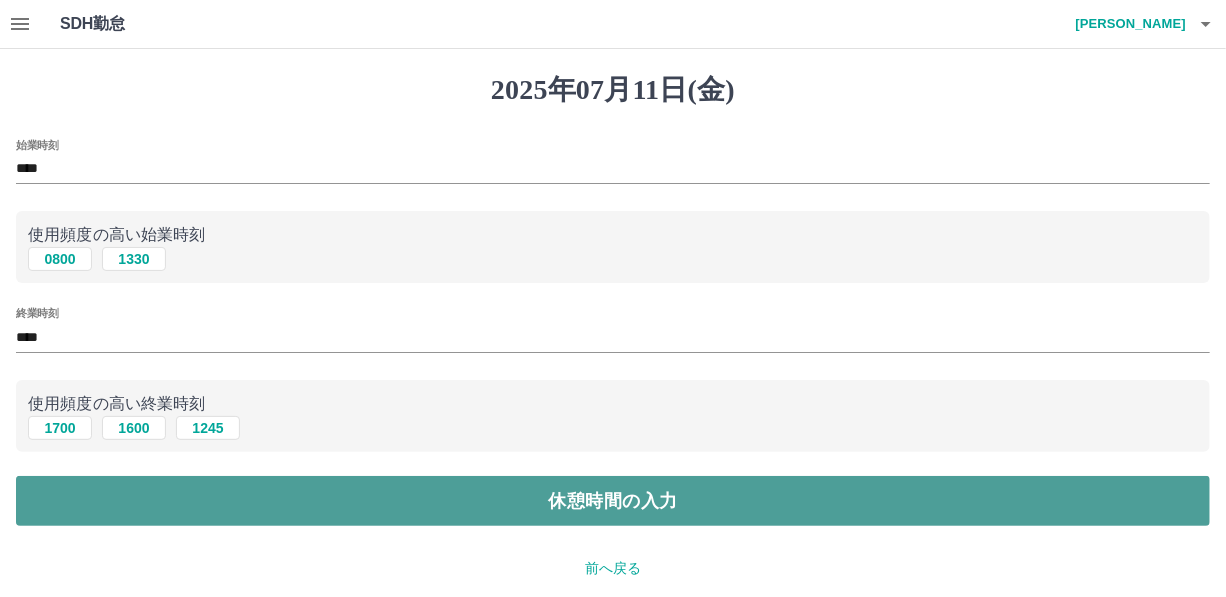 click on "休憩時間の入力" at bounding box center [613, 501] 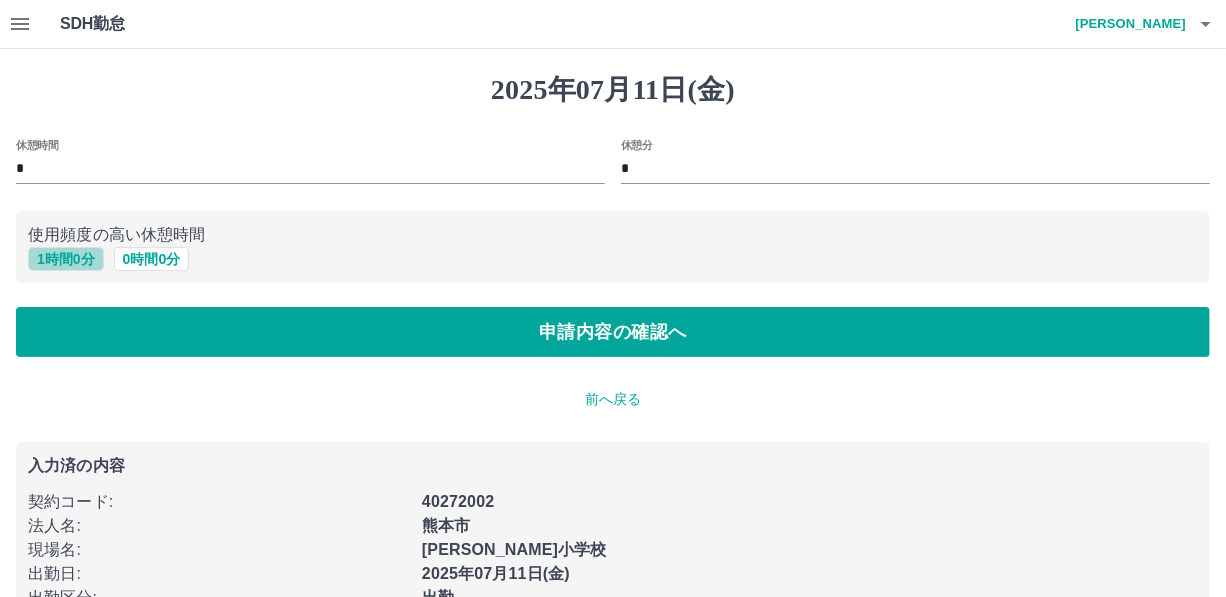 click on "1 時間 0 分" at bounding box center [66, 259] 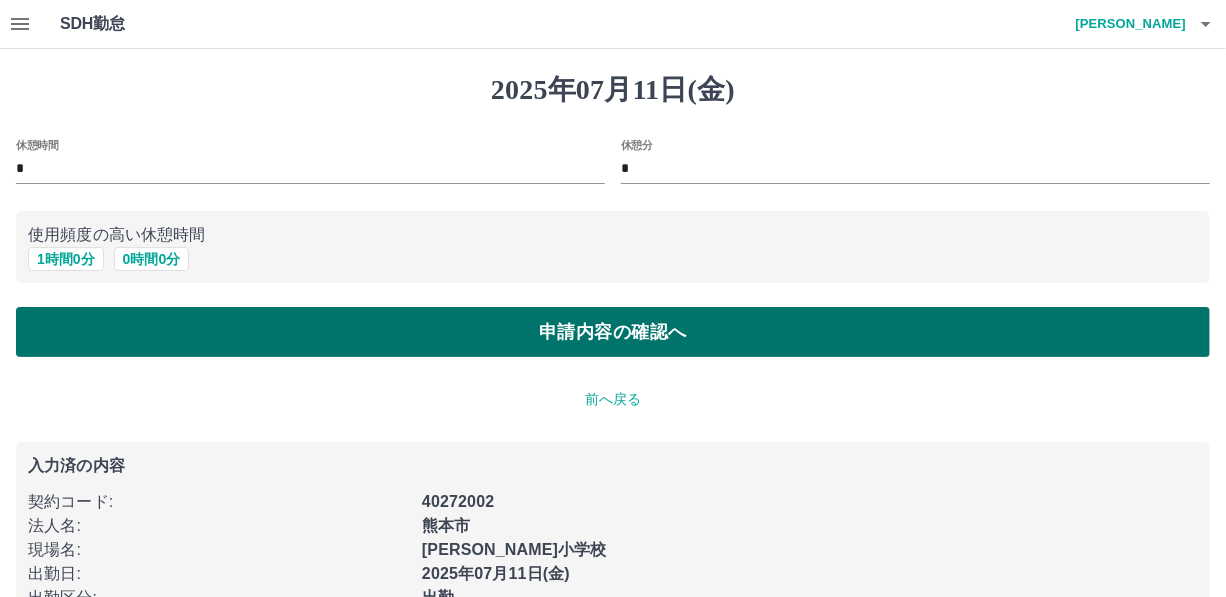 click on "申請内容の確認へ" at bounding box center (613, 332) 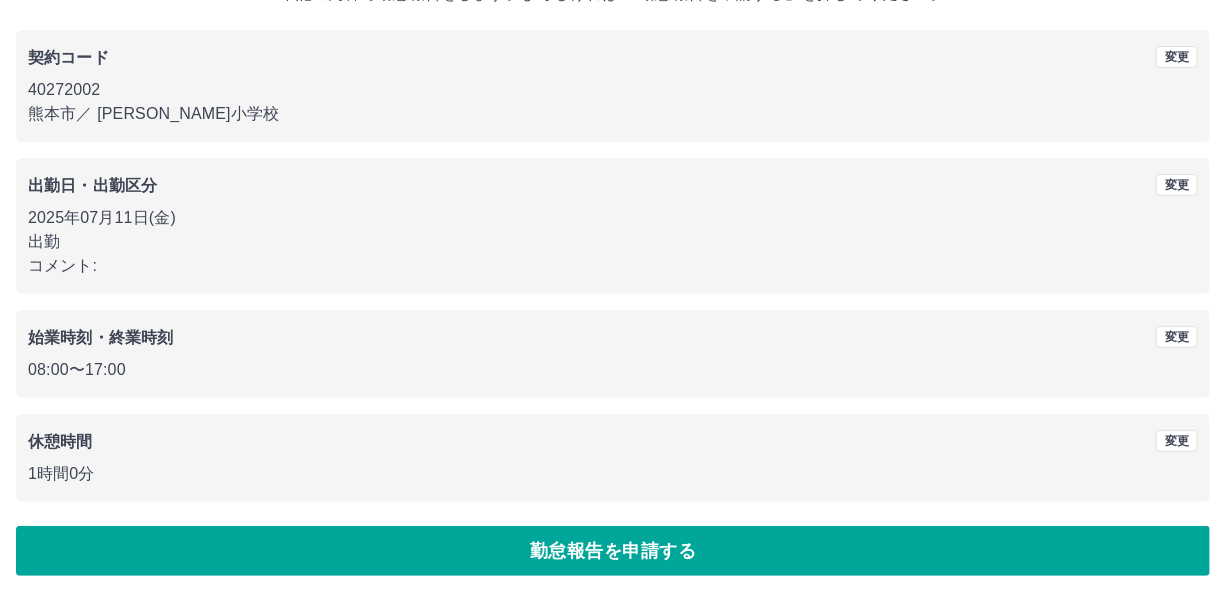 scroll, scrollTop: 150, scrollLeft: 0, axis: vertical 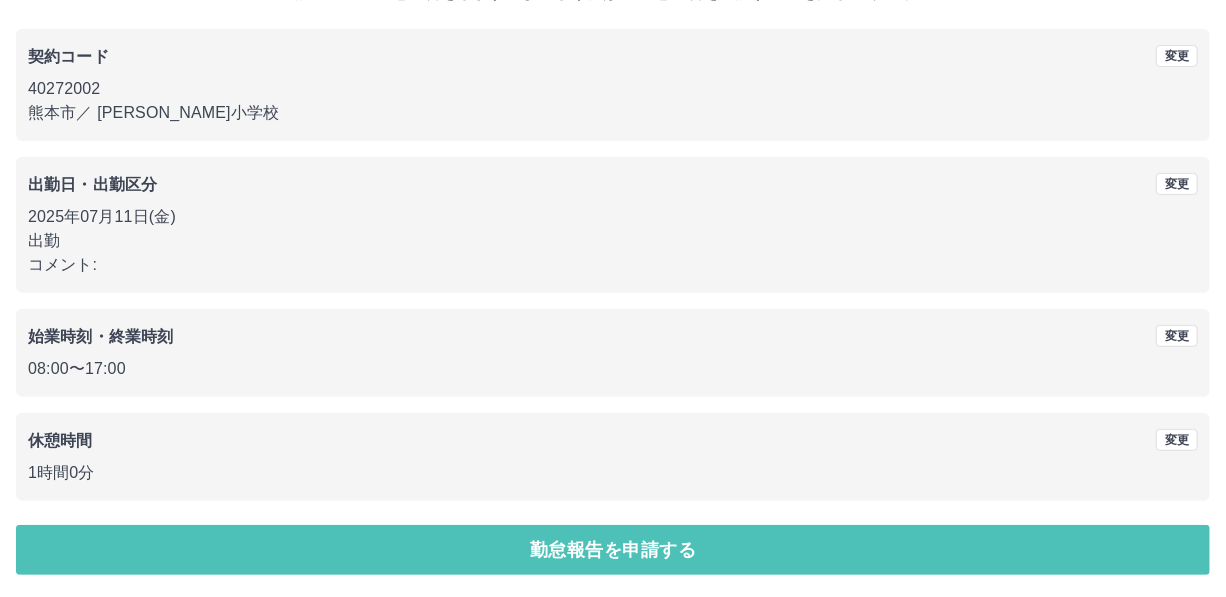 click on "勤怠報告を申請する" at bounding box center [613, 550] 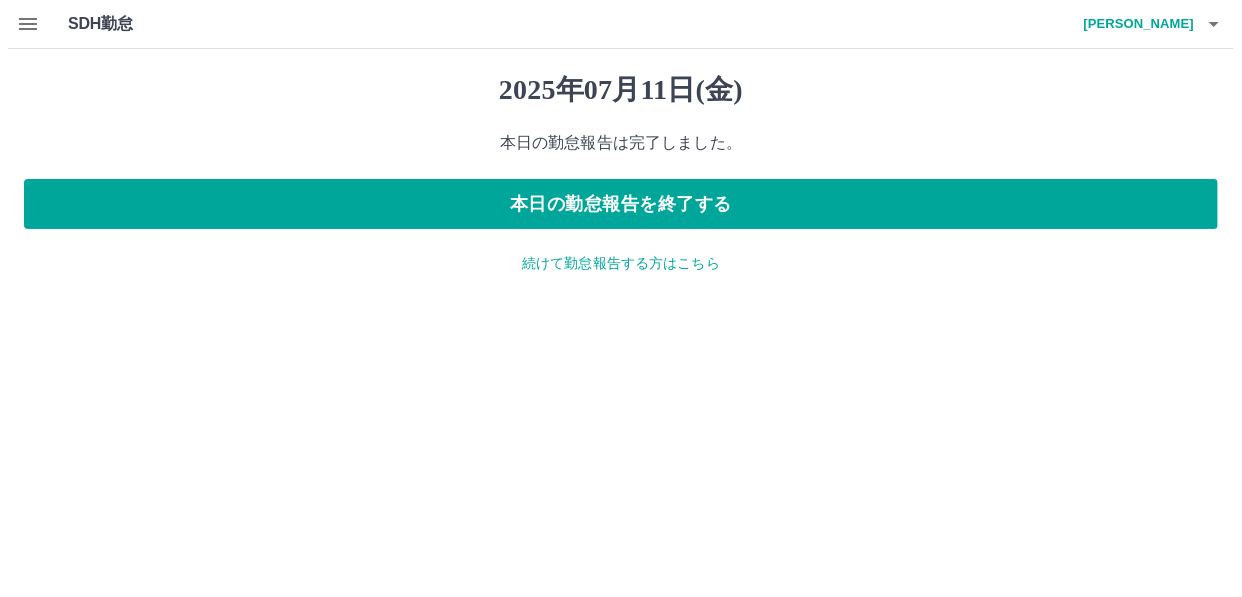 scroll, scrollTop: 0, scrollLeft: 0, axis: both 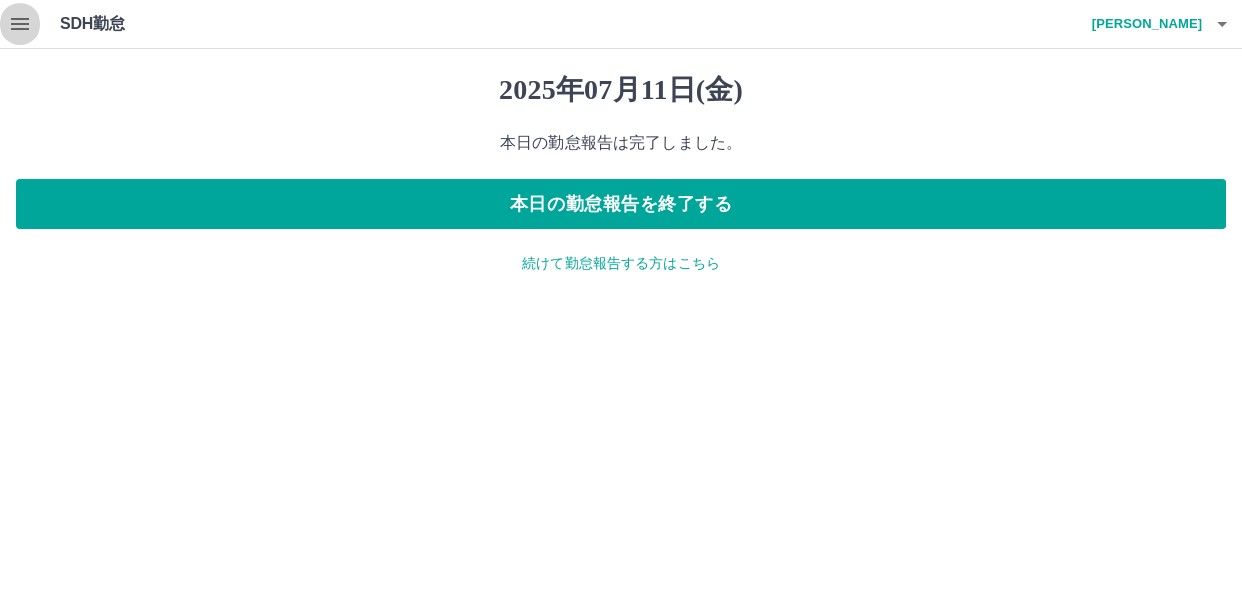 click 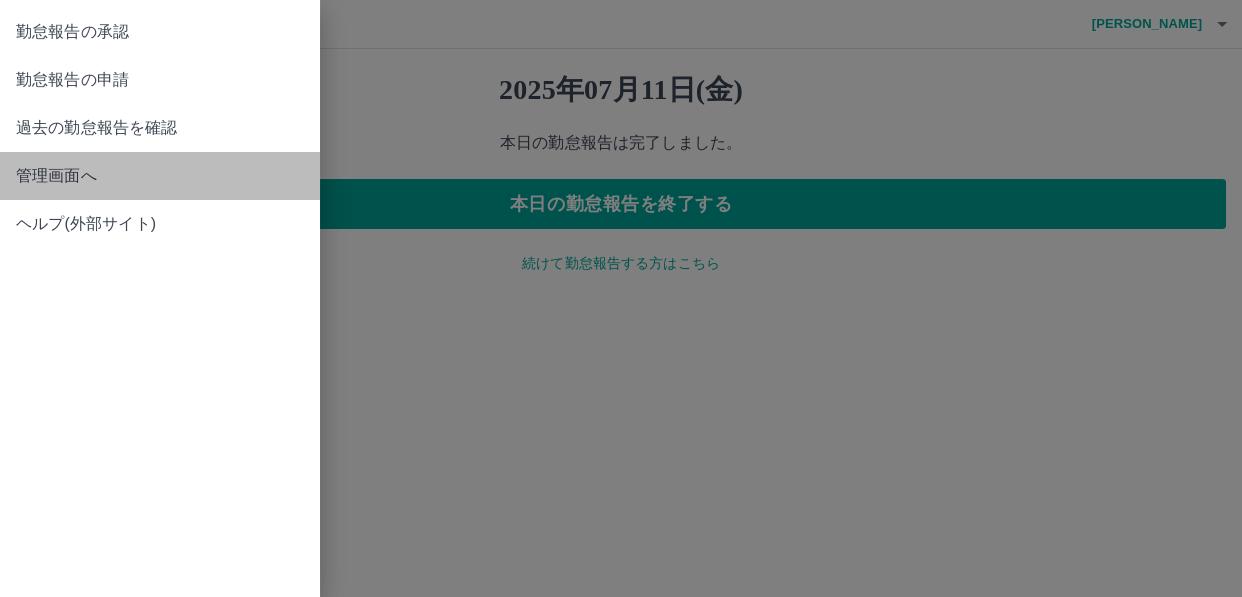 click on "管理画面へ" at bounding box center (160, 176) 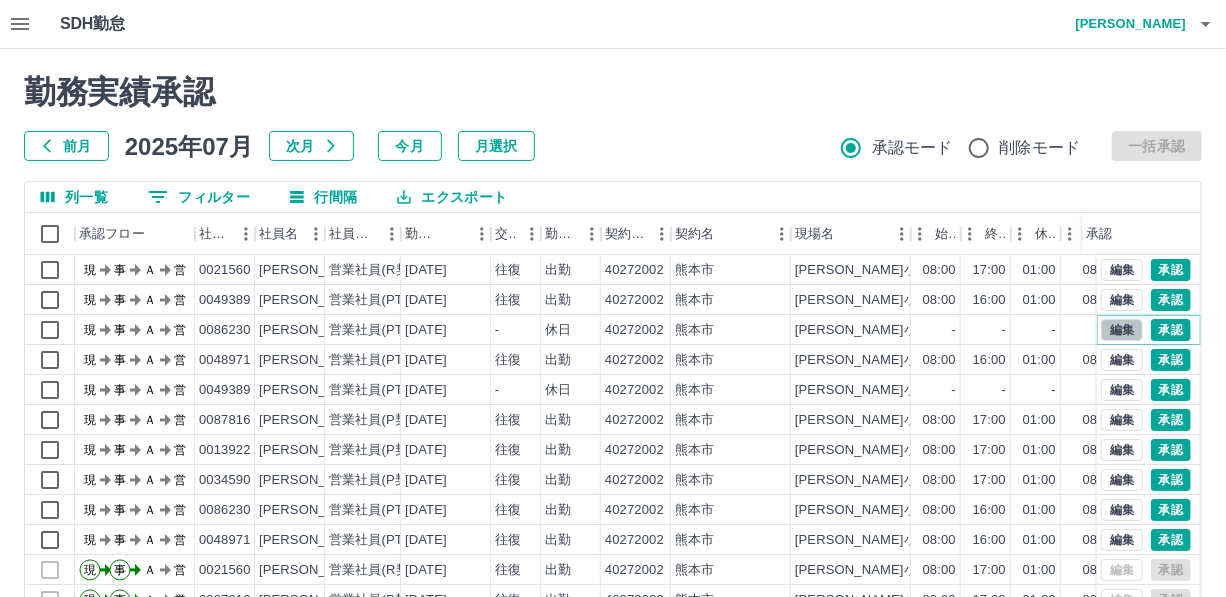 click on "編集" at bounding box center (1122, 330) 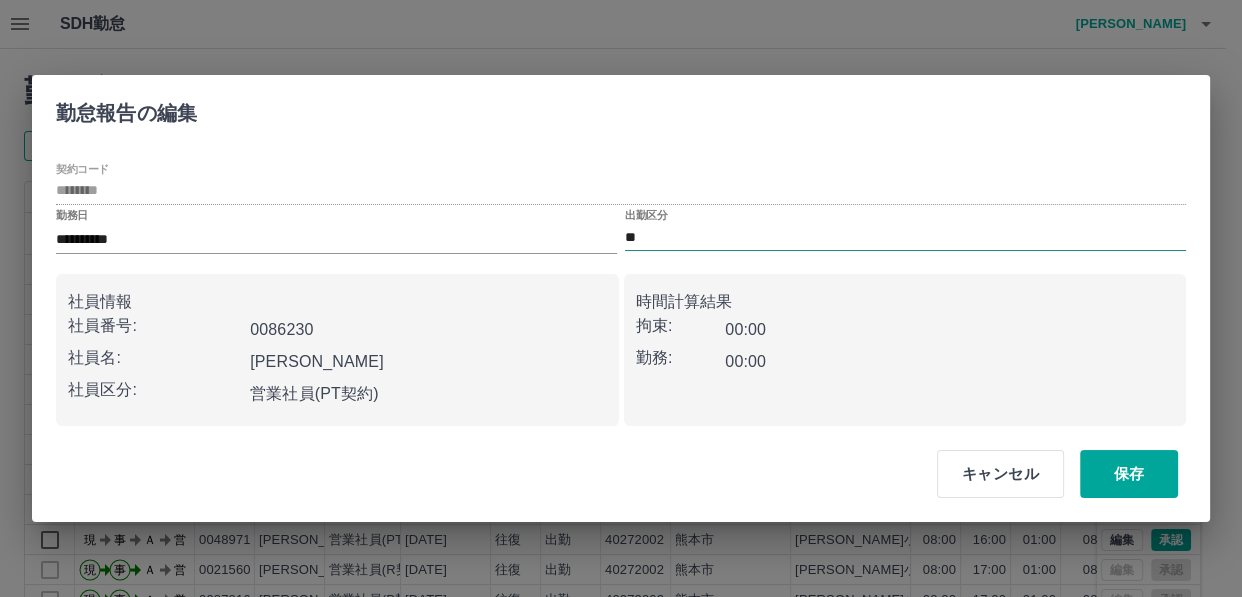 click on "**" at bounding box center [905, 237] 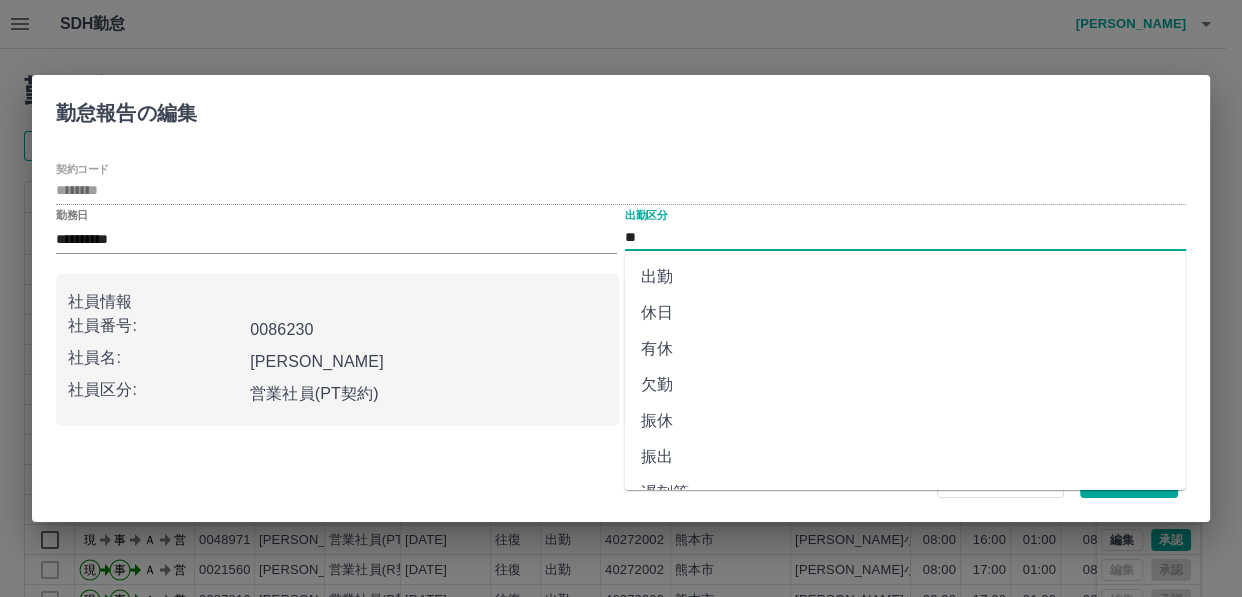 click on "有休" at bounding box center (905, 349) 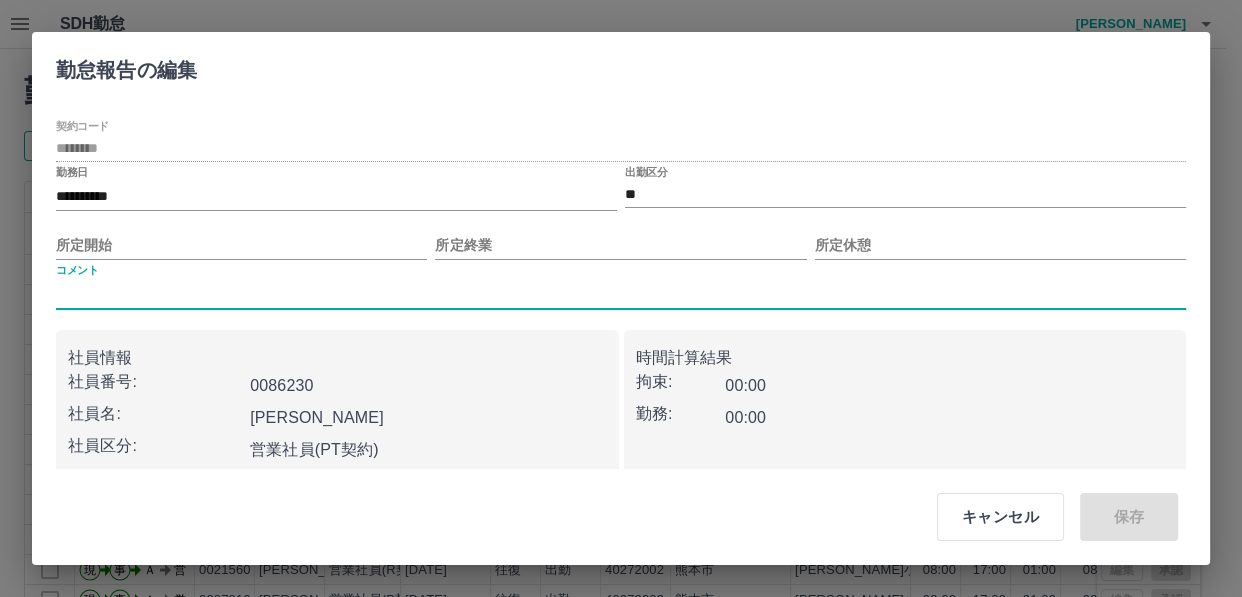 click on "コメント" at bounding box center [621, 294] 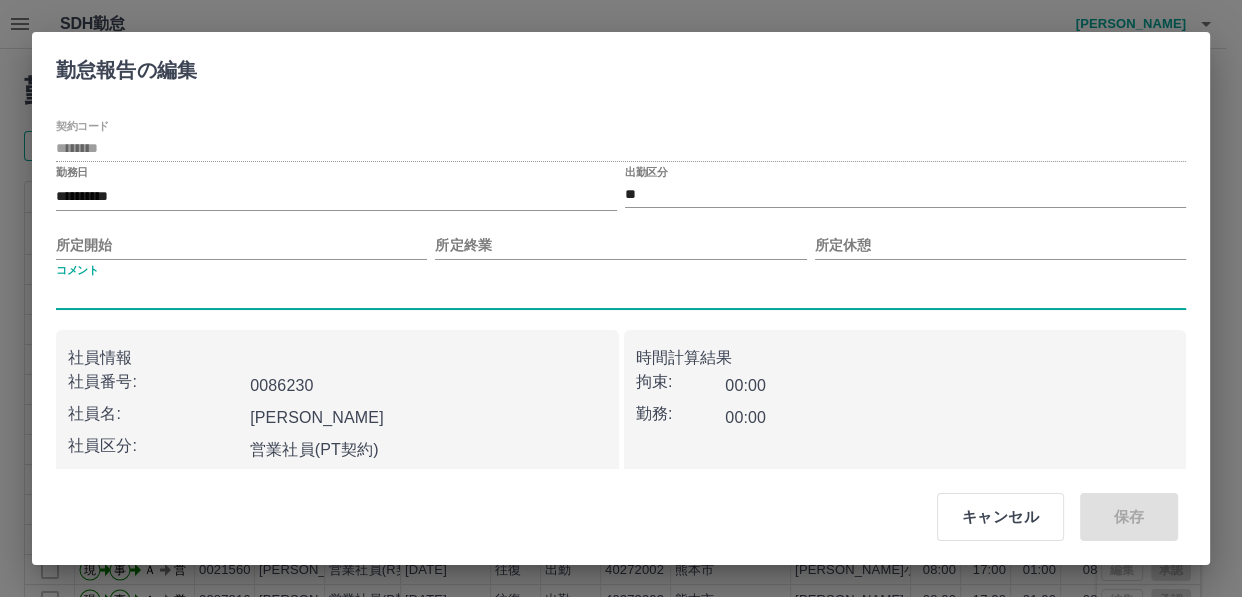 type on "*****" 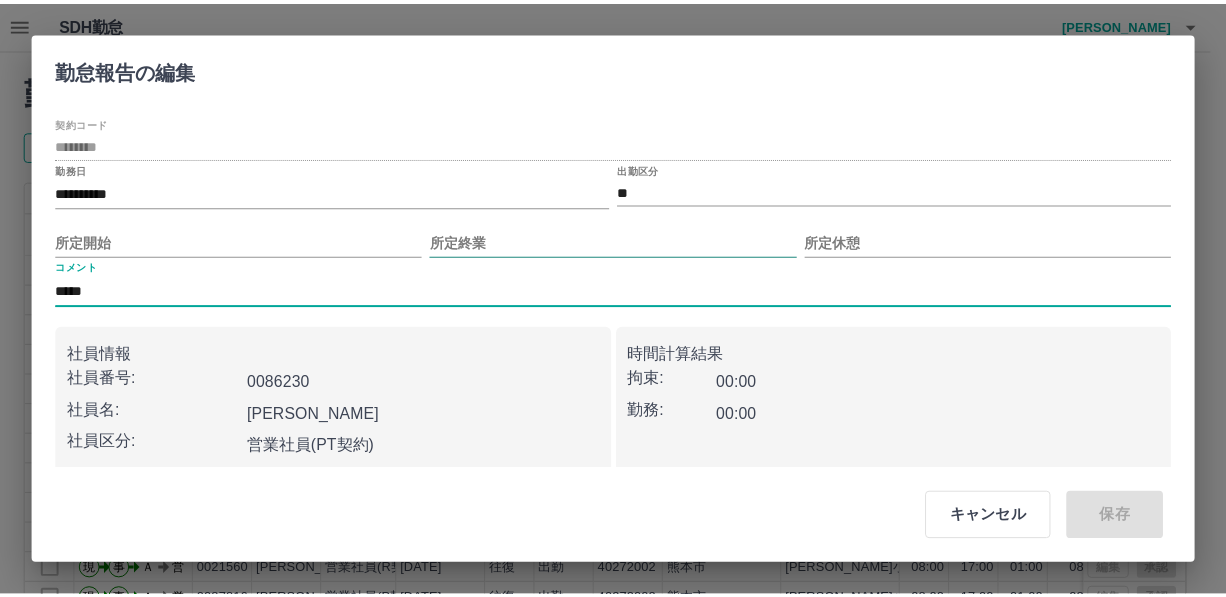 scroll, scrollTop: 0, scrollLeft: 0, axis: both 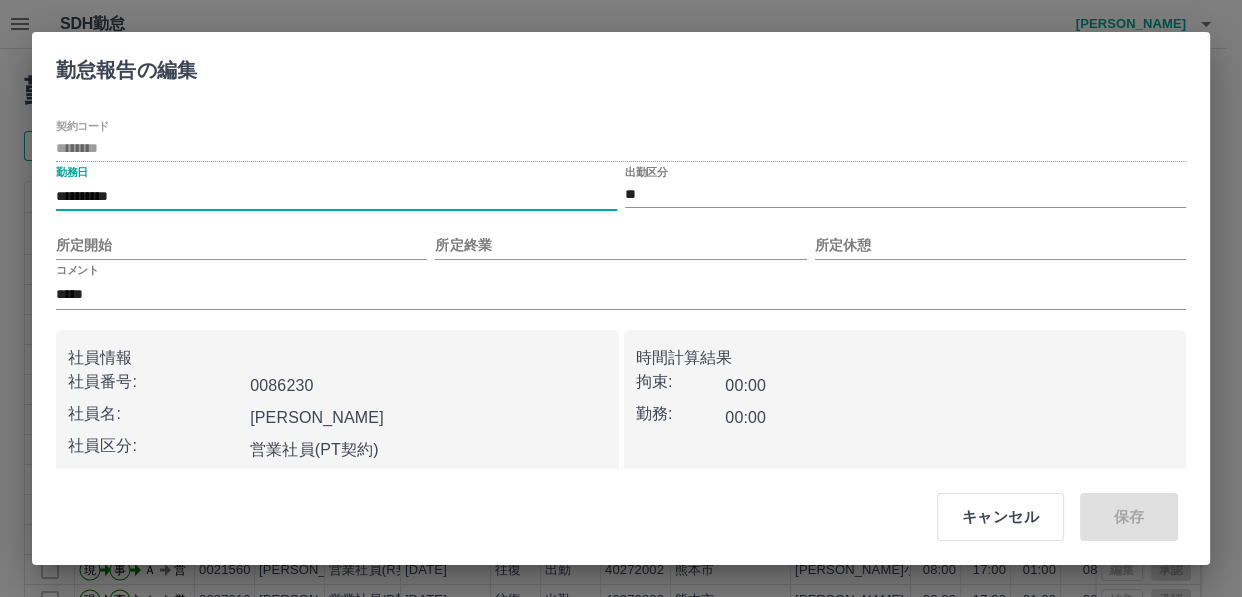 click on "**********" at bounding box center [336, 196] 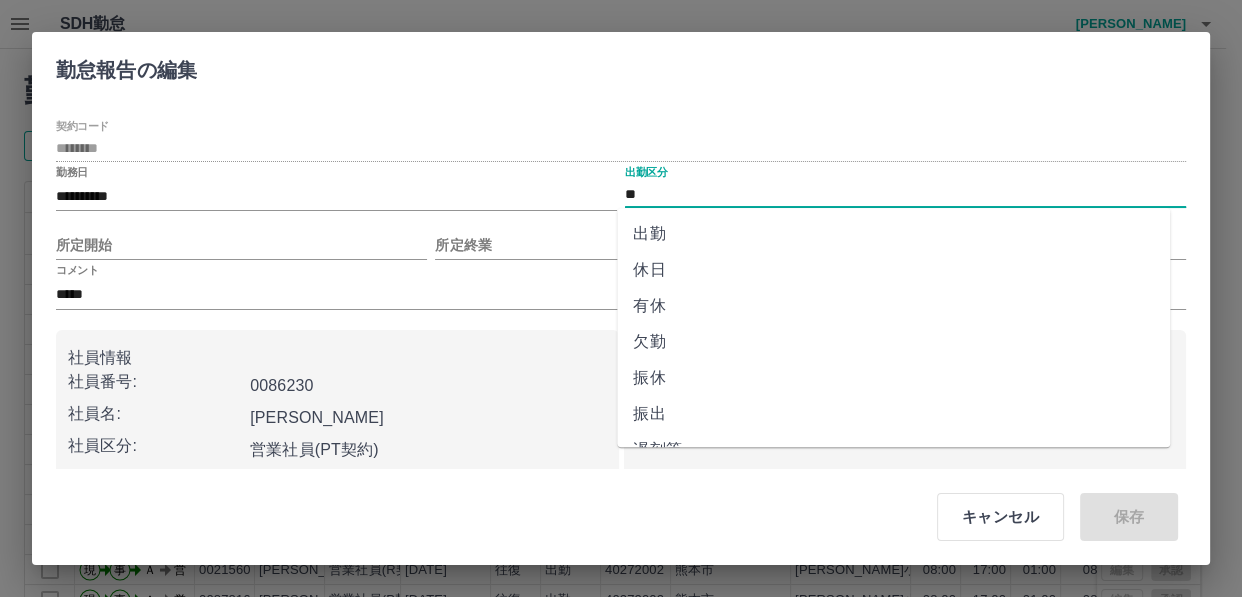 click on "**" at bounding box center [905, 194] 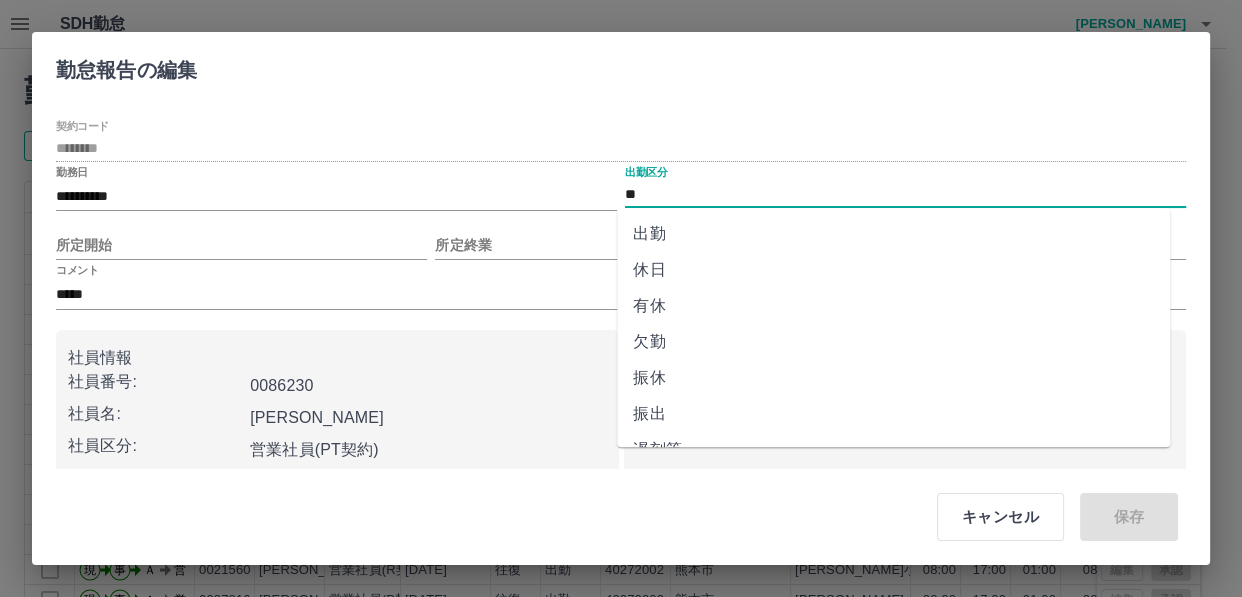 click on "**" at bounding box center [905, 194] 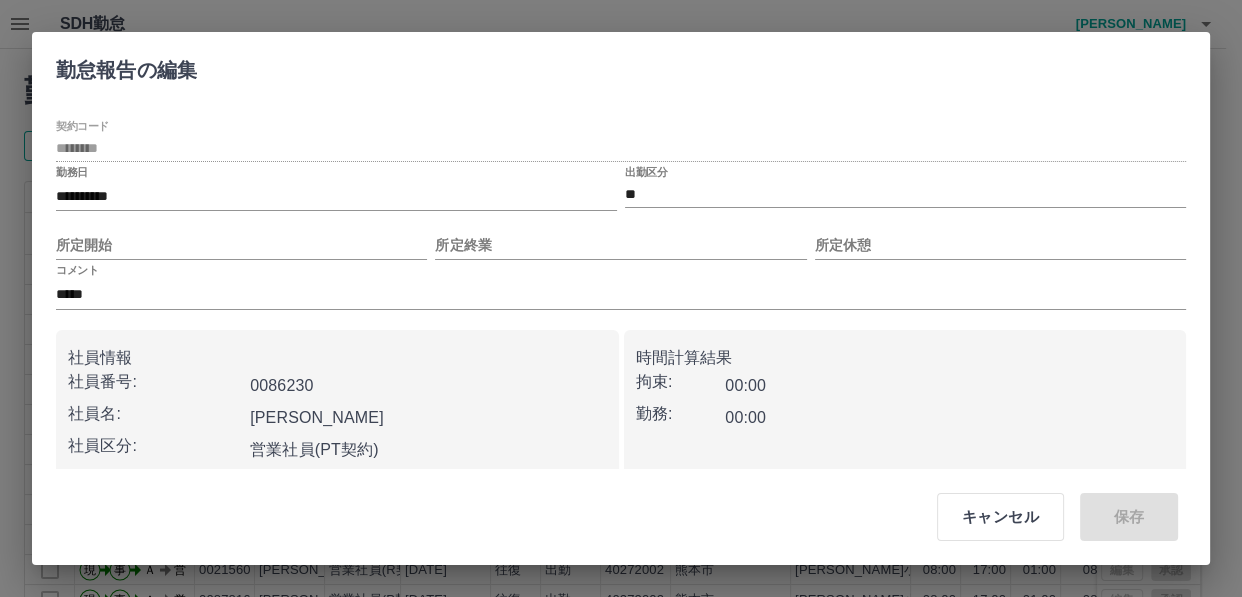 click on "キャンセル 保存" at bounding box center (1049, 517) 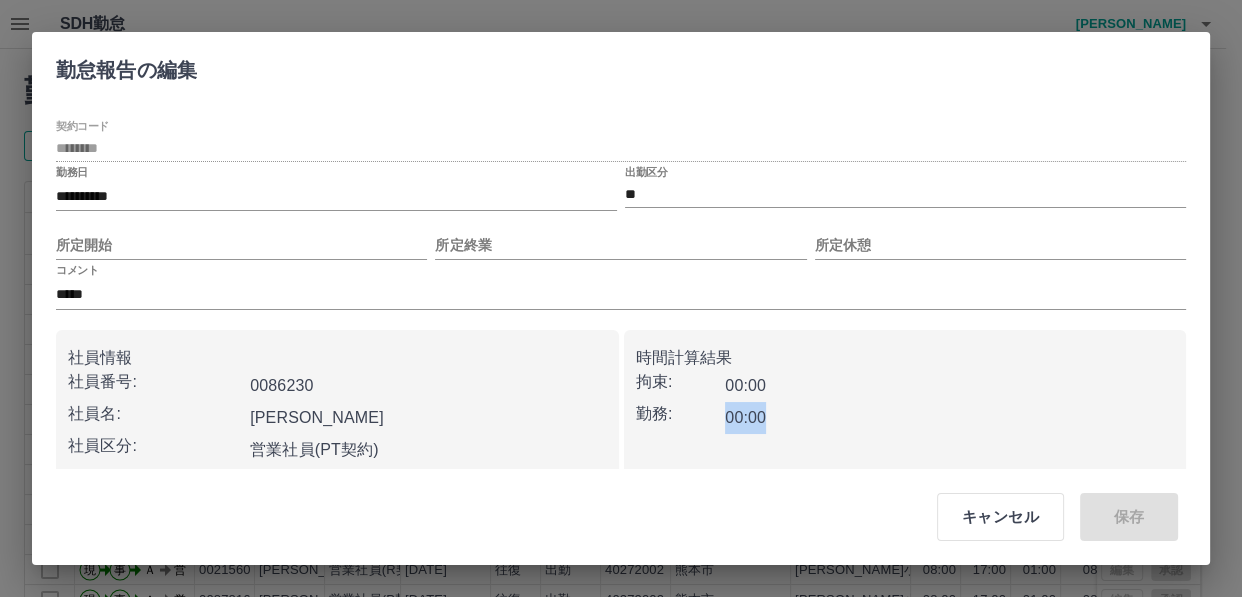 click on "キャンセル 保存" at bounding box center (1049, 517) 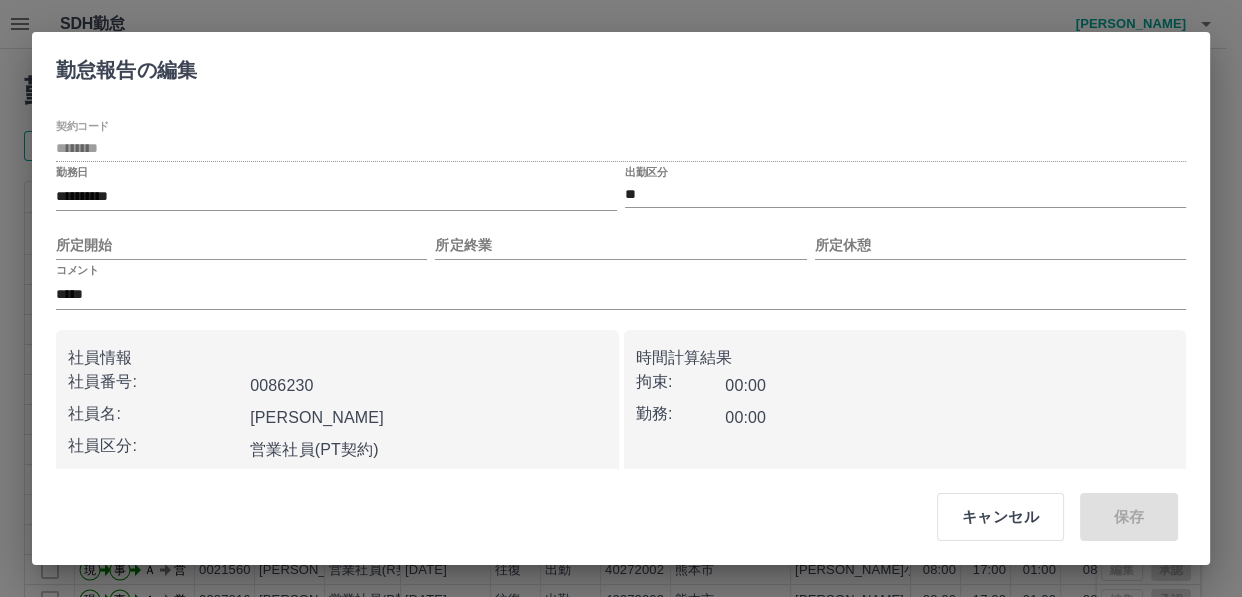 click on "キャンセル 保存" at bounding box center (1049, 517) 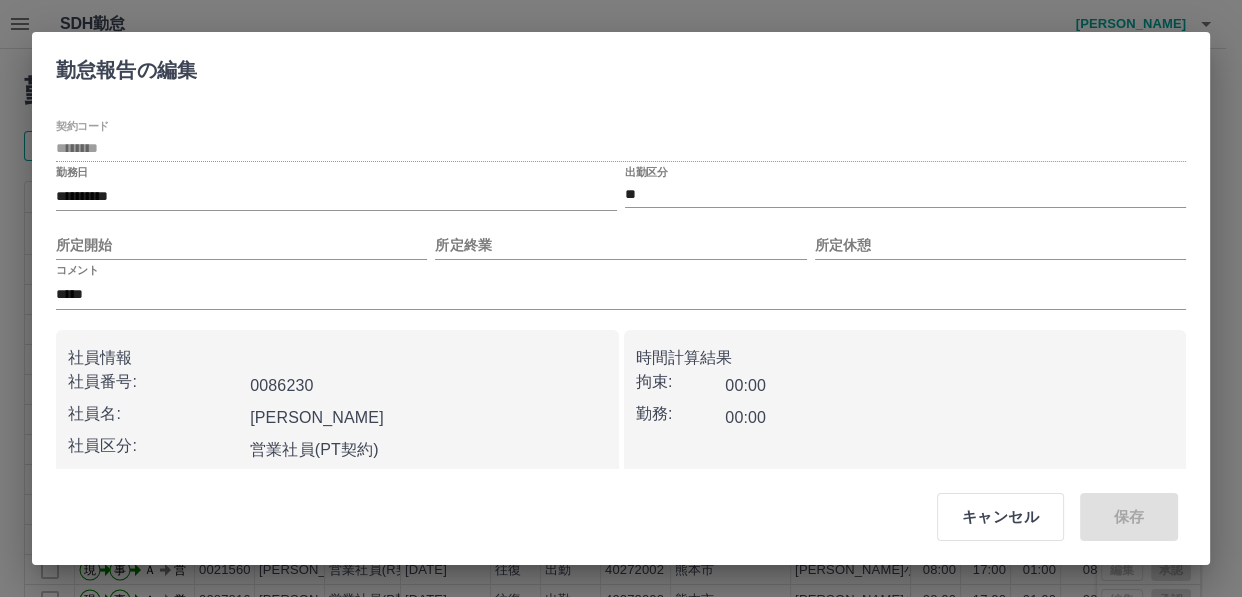 click on "00:00" at bounding box center [745, 385] 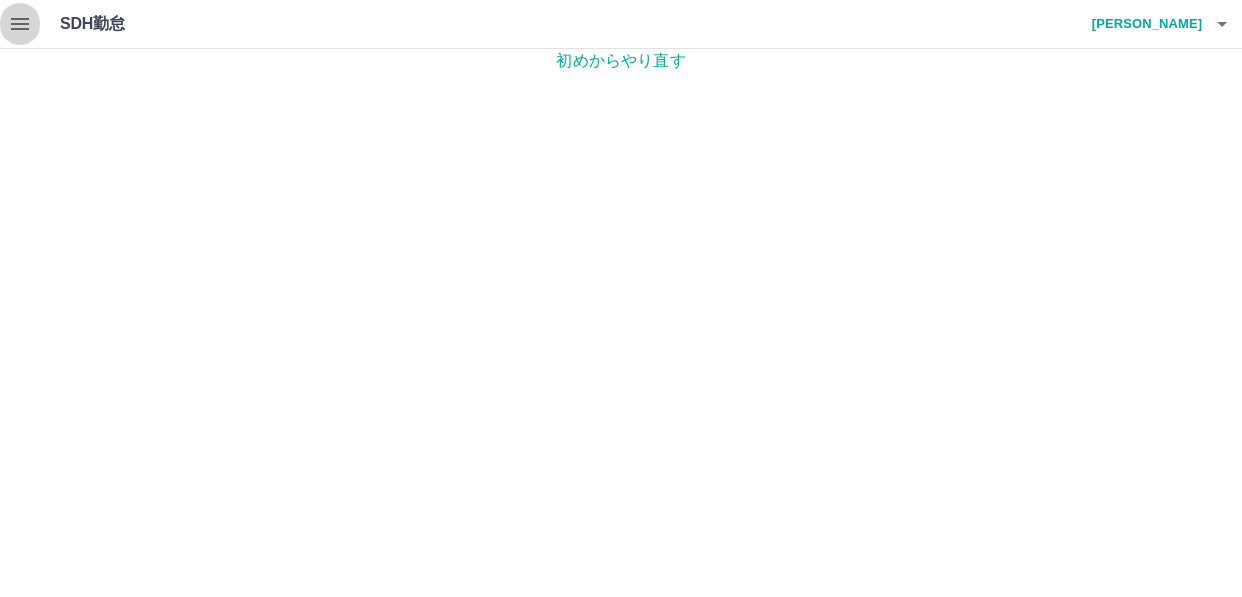 click 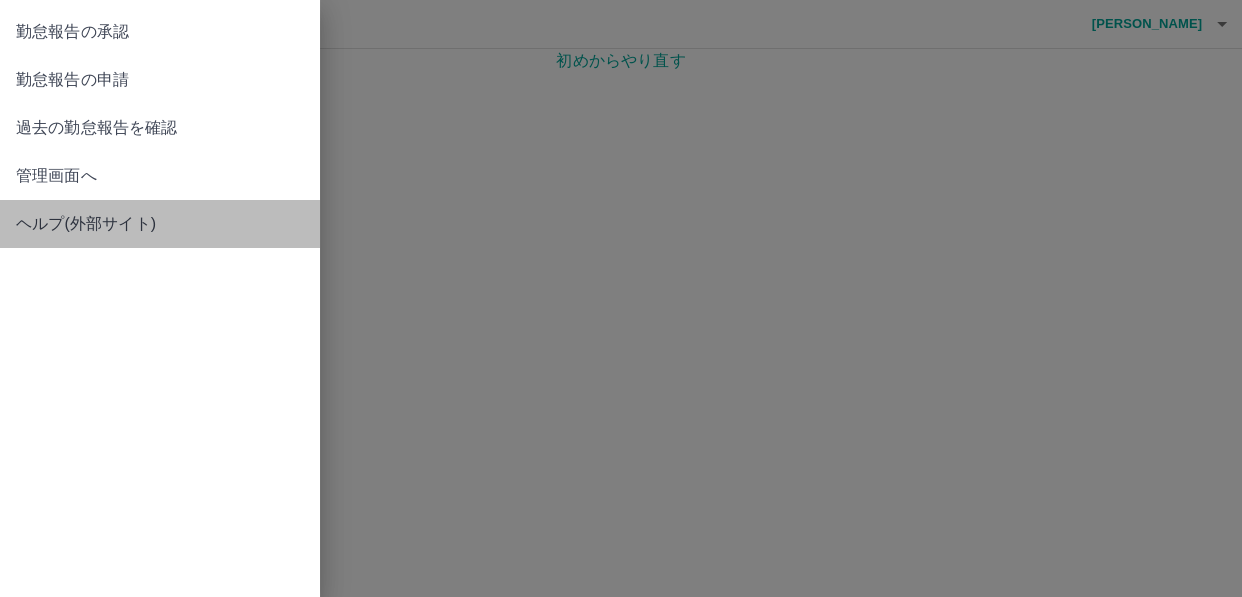click on "ヘルプ(外部サイト)" at bounding box center [160, 224] 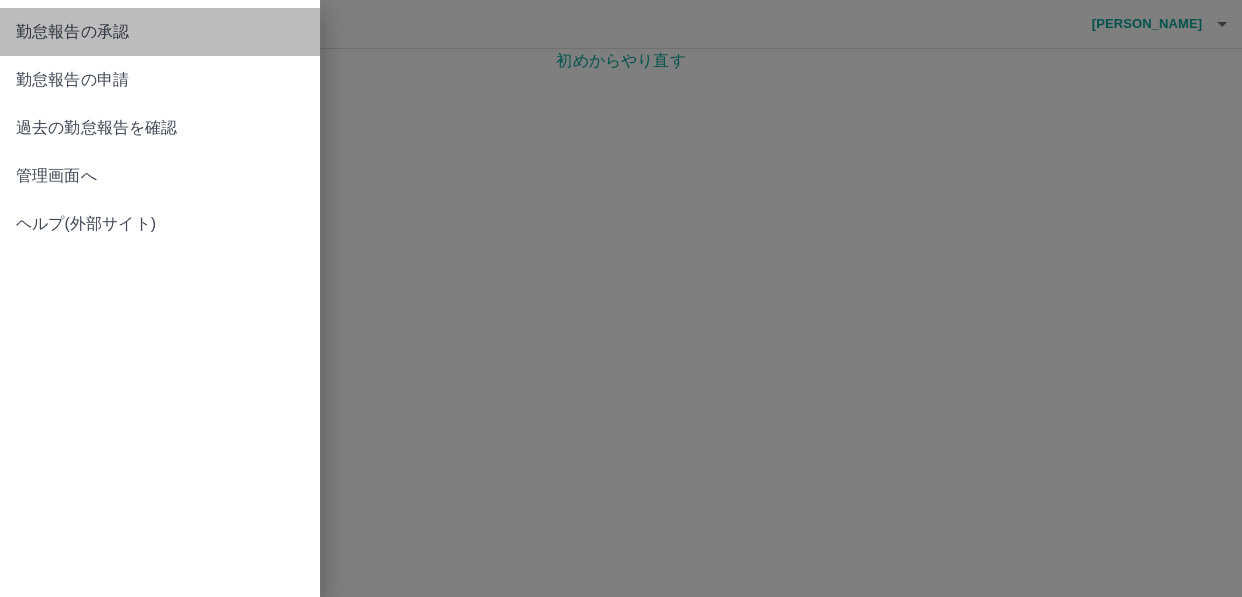 click on "勤怠報告の承認" at bounding box center (160, 32) 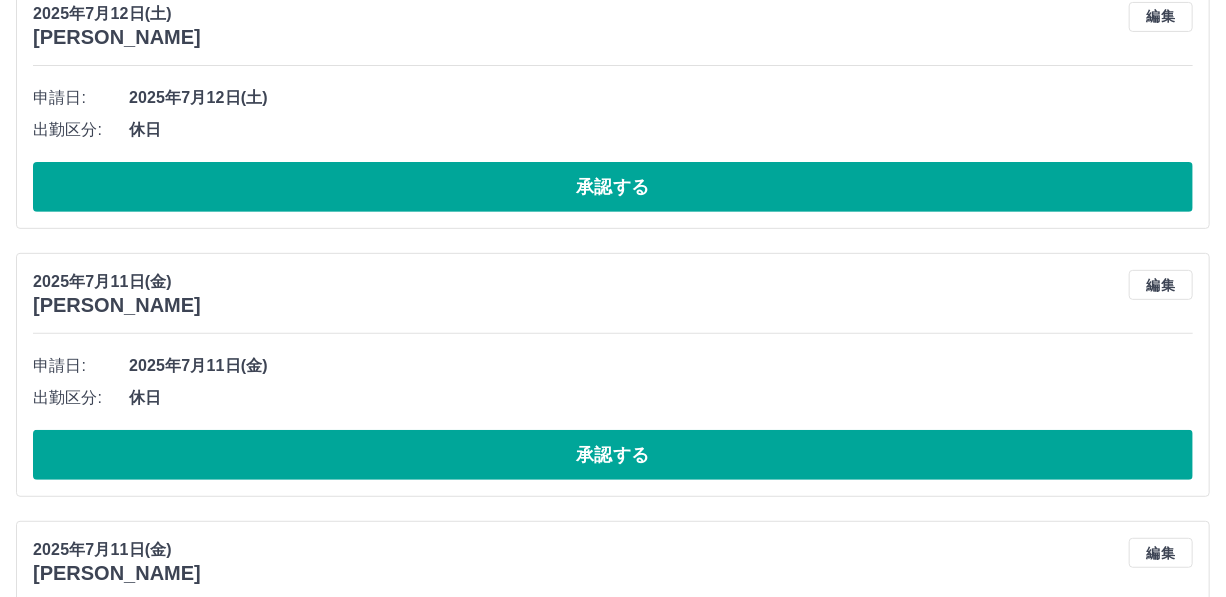 scroll, scrollTop: 425, scrollLeft: 0, axis: vertical 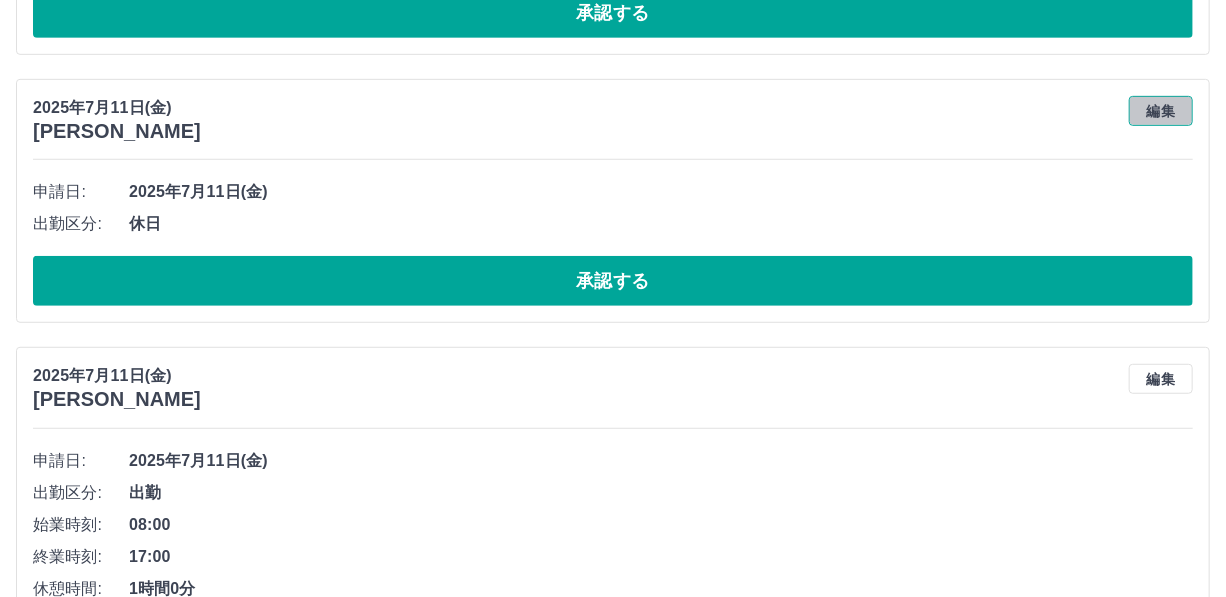 click on "編集" at bounding box center [1161, 111] 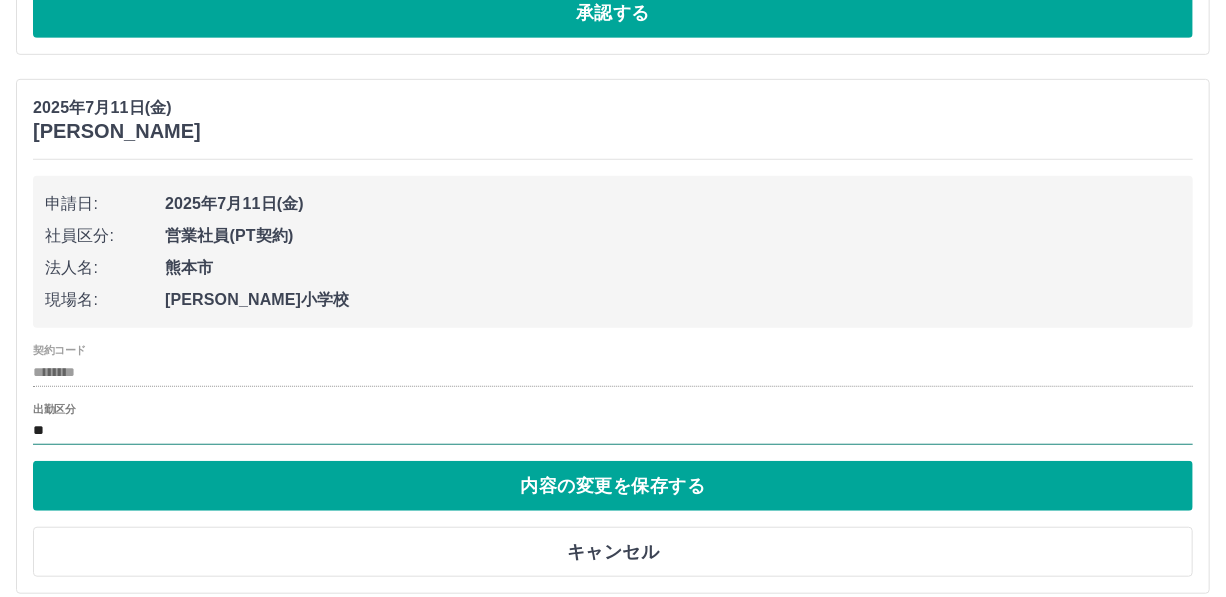 click on "**" at bounding box center (613, 431) 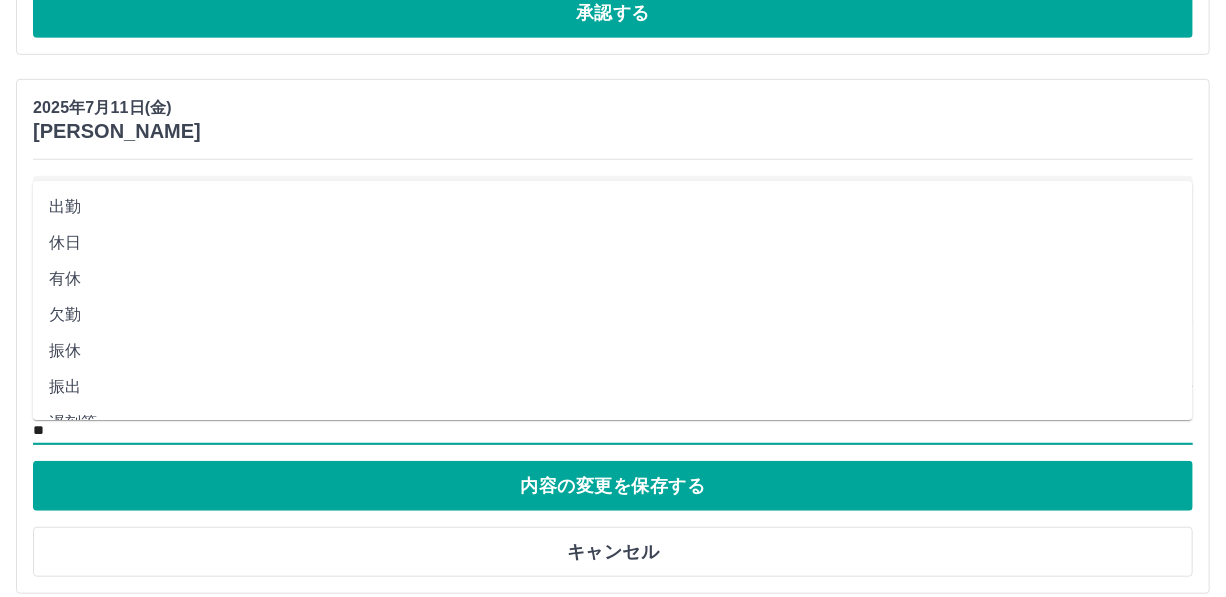 click on "有休" at bounding box center (613, 279) 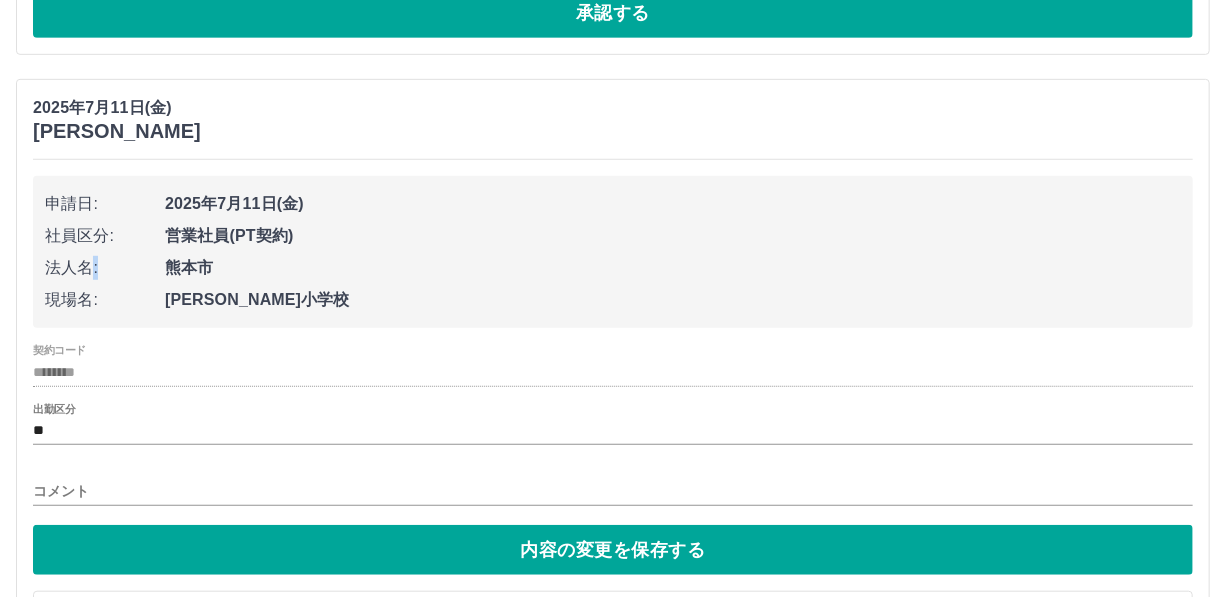 click on "法人名:" at bounding box center [105, 268] 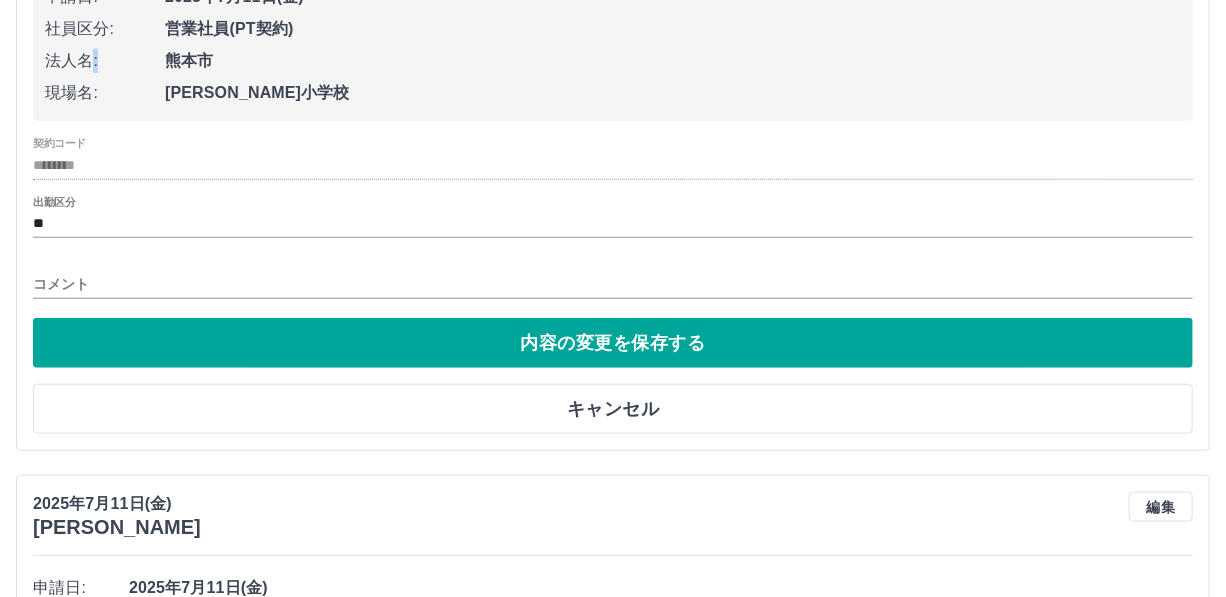 scroll, scrollTop: 633, scrollLeft: 0, axis: vertical 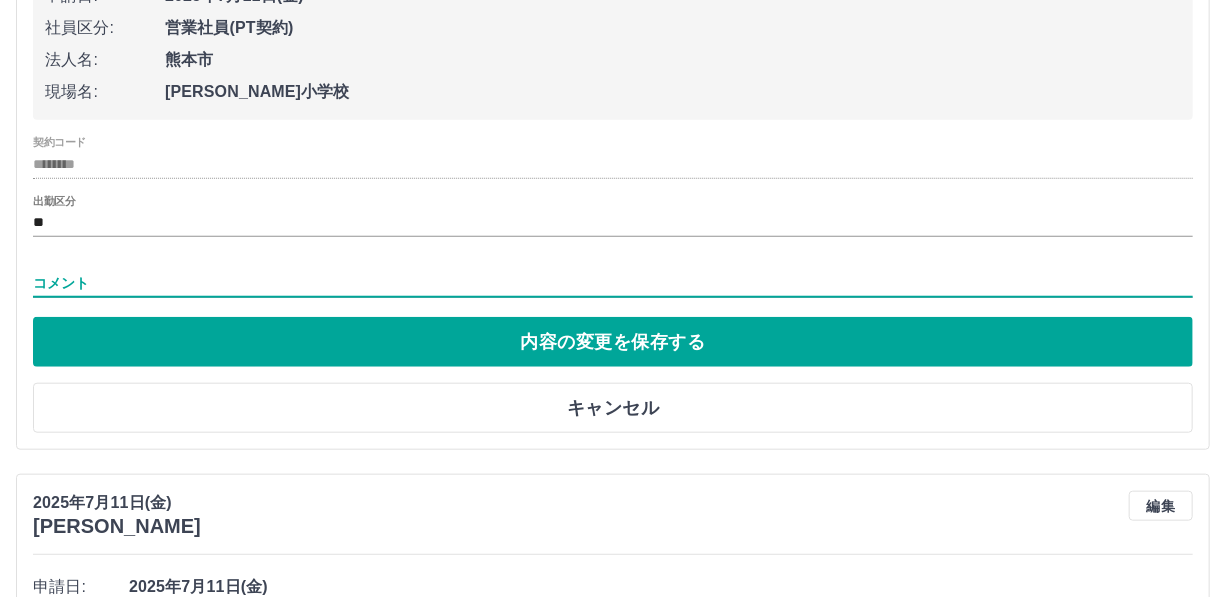 click on "コメント" at bounding box center [613, 283] 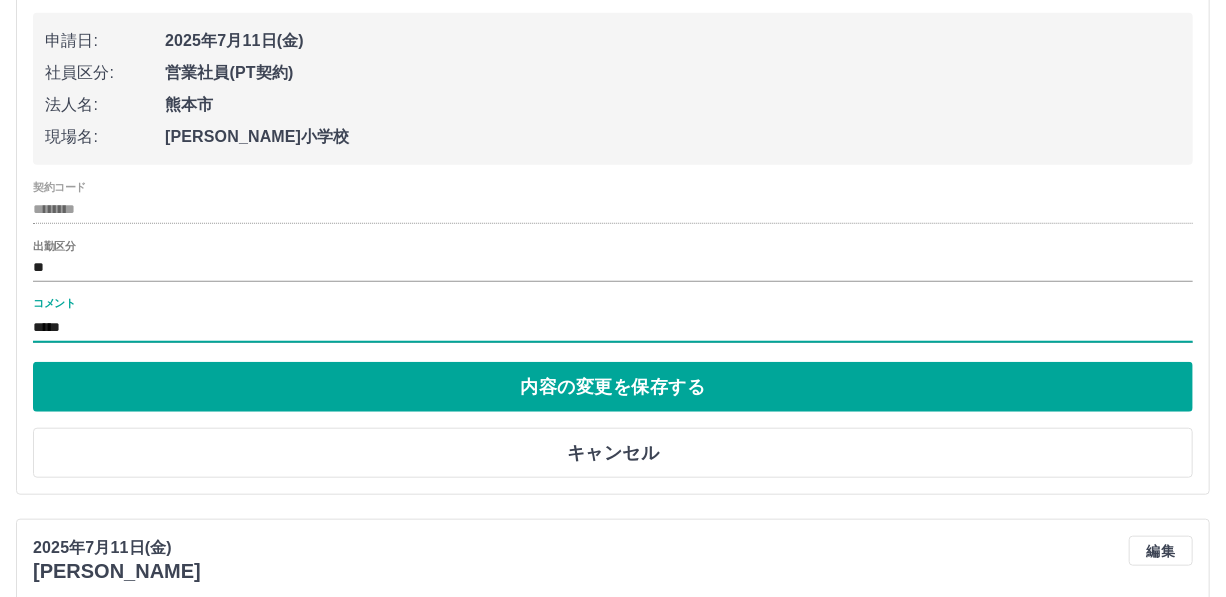 scroll, scrollTop: 579, scrollLeft: 0, axis: vertical 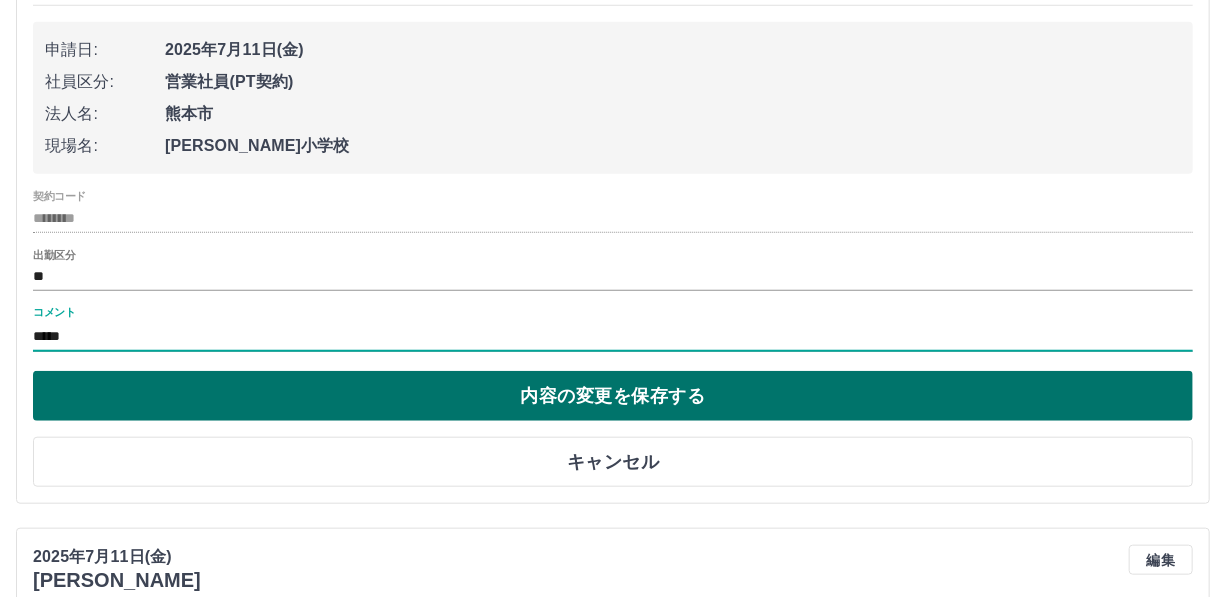 click on "内容の変更を保存する" at bounding box center [613, 396] 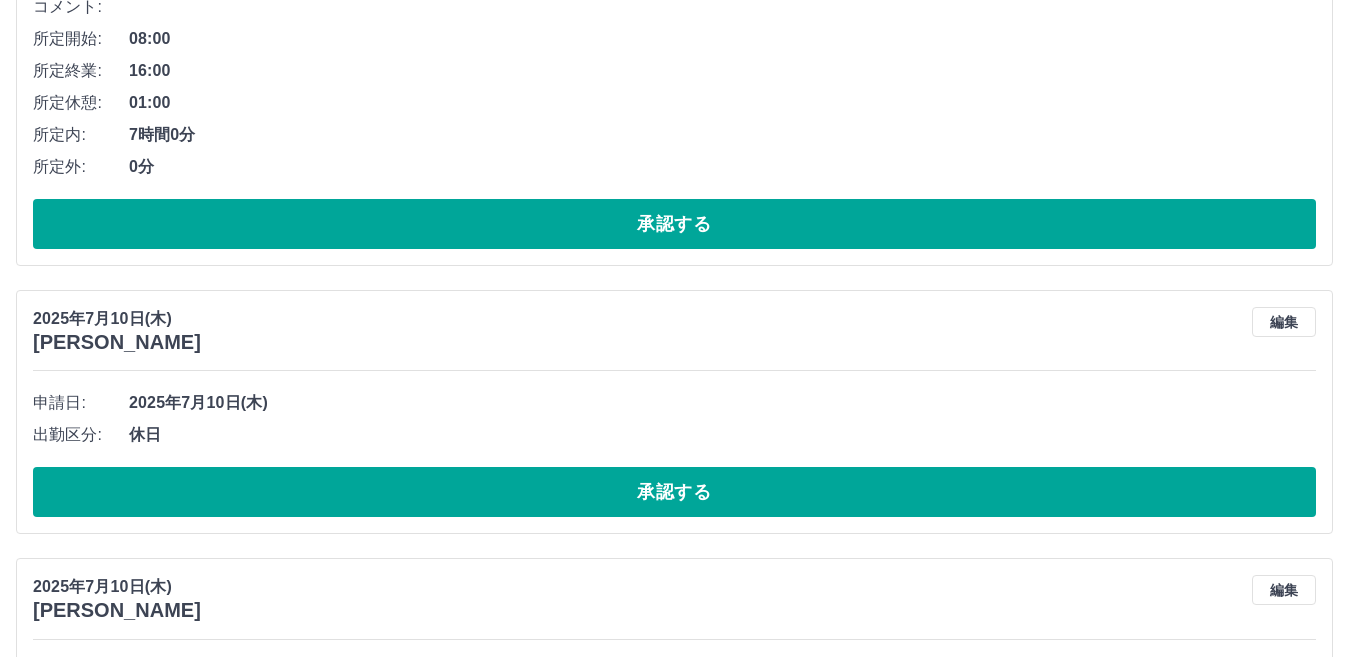 scroll, scrollTop: 3457, scrollLeft: 0, axis: vertical 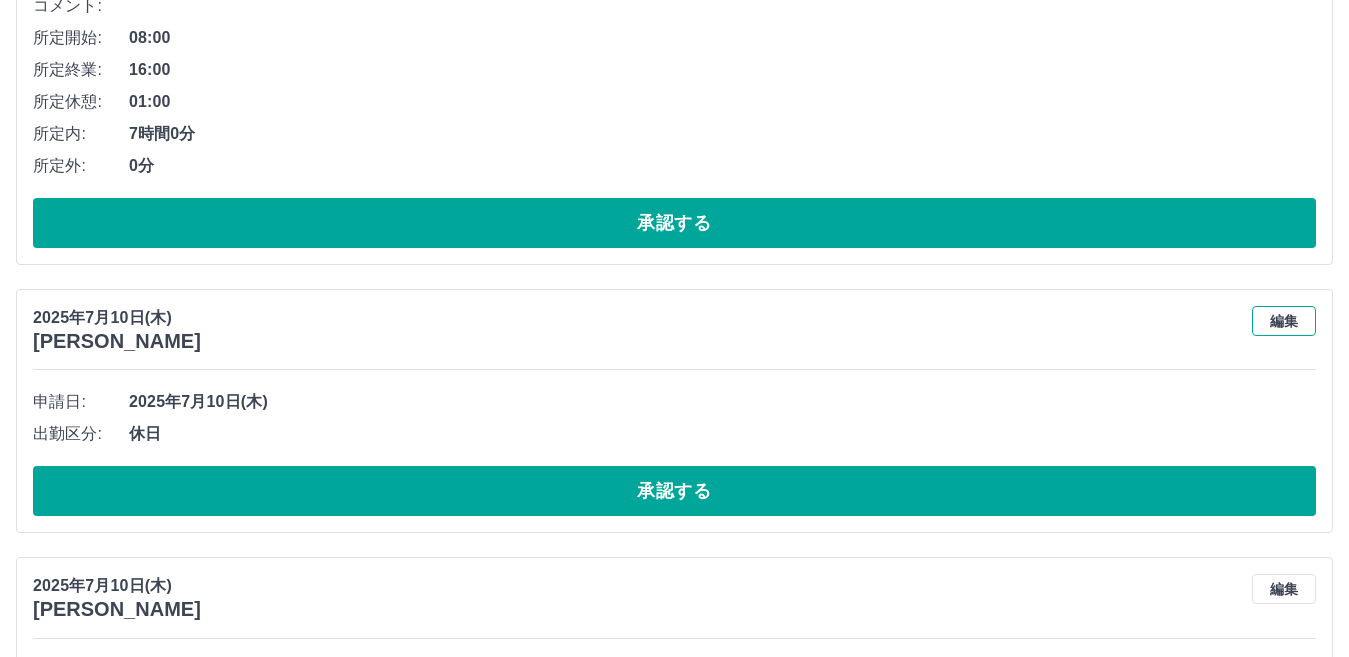 click on "編集" at bounding box center (1284, 321) 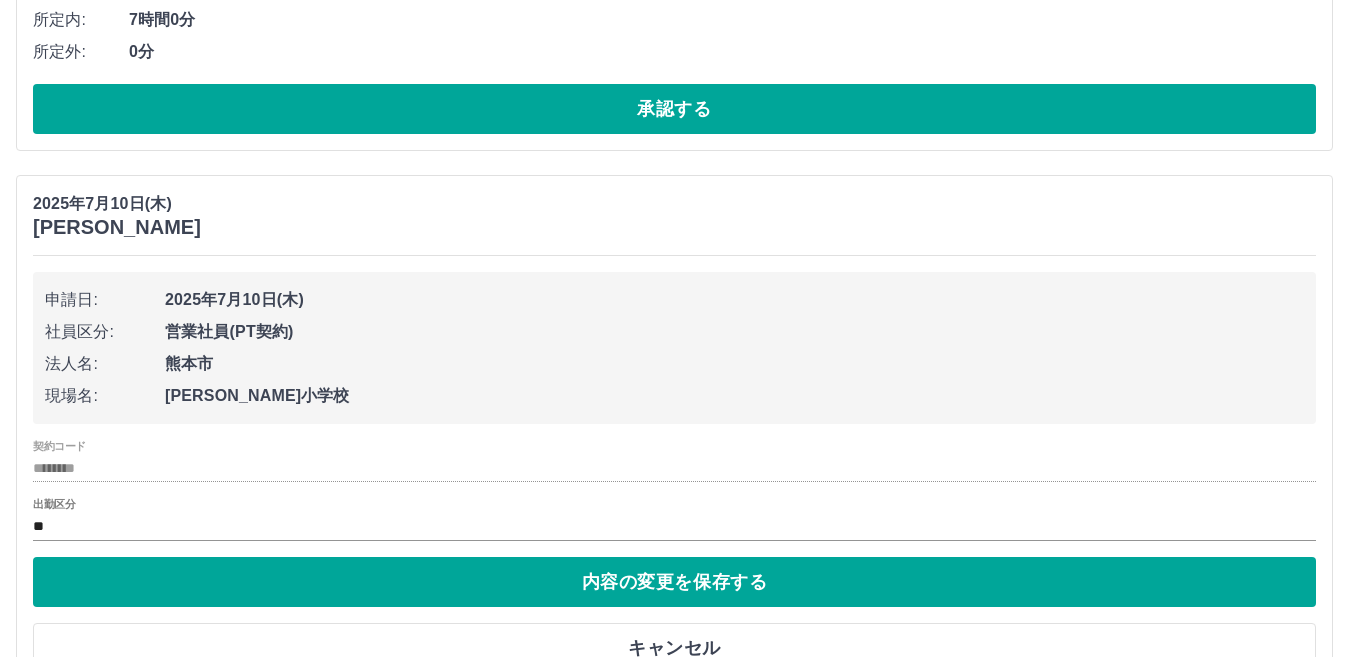 scroll, scrollTop: 3574, scrollLeft: 0, axis: vertical 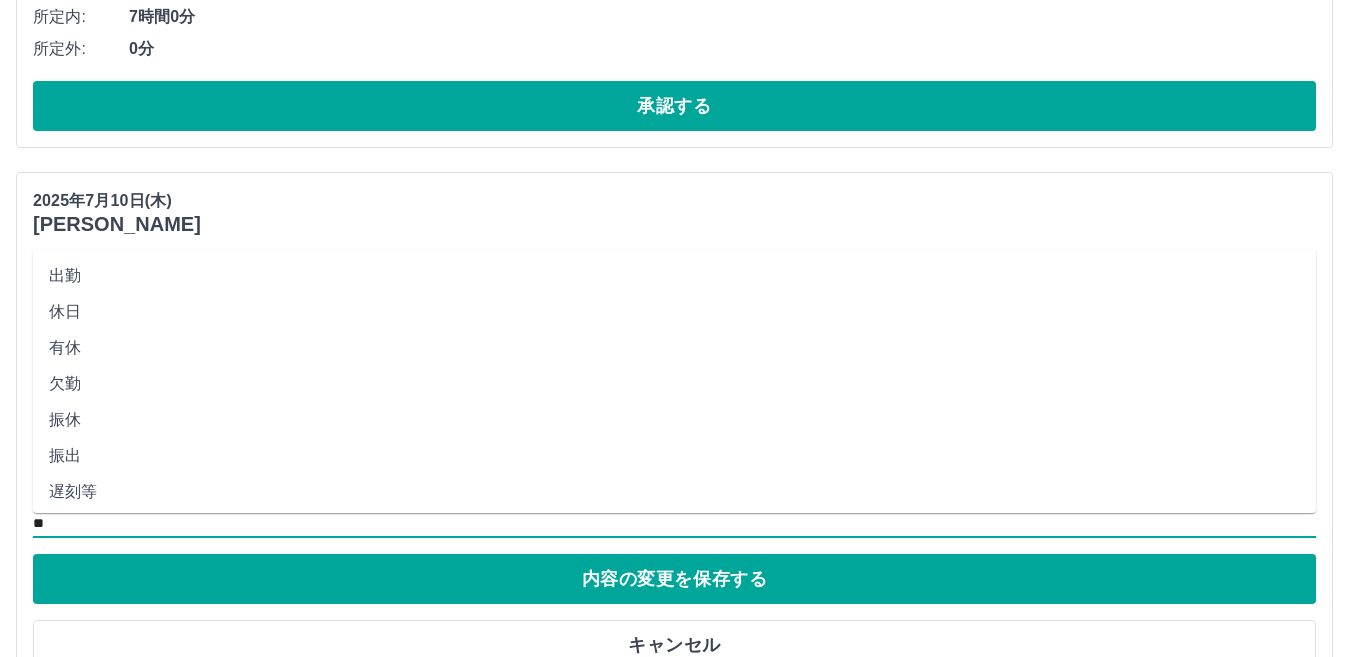 click on "**" at bounding box center (674, 523) 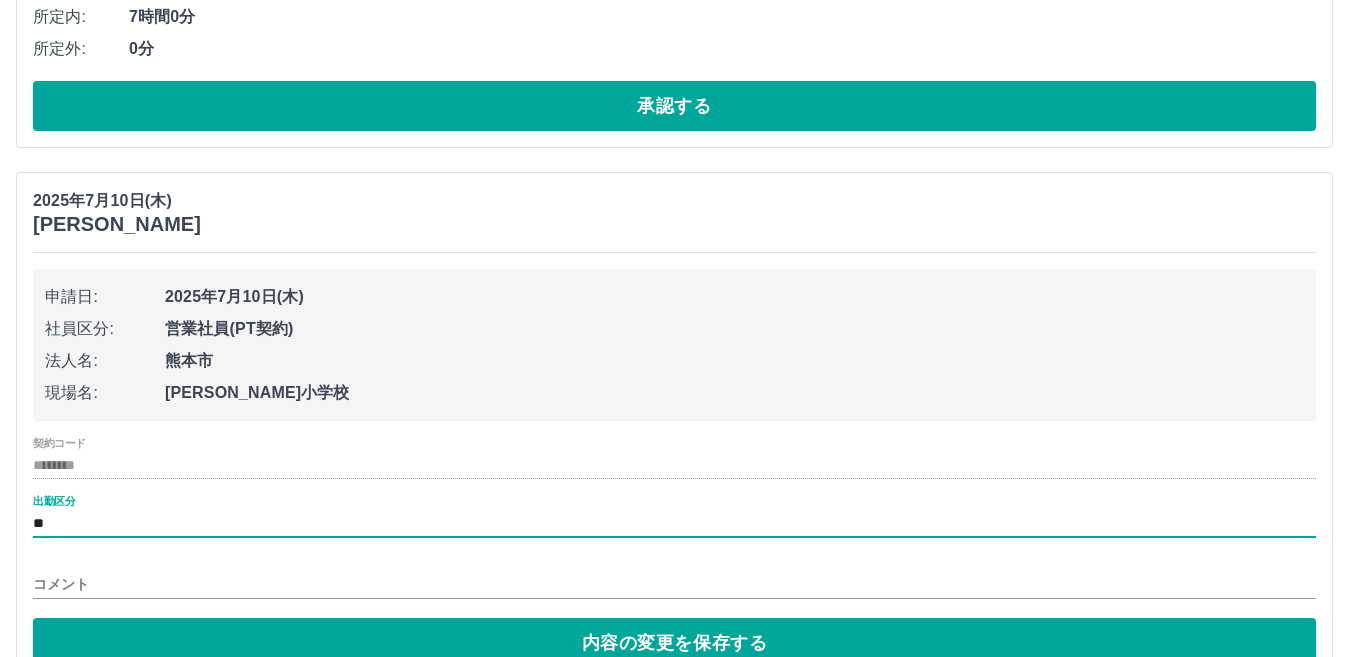 click on "コメント" at bounding box center [674, 584] 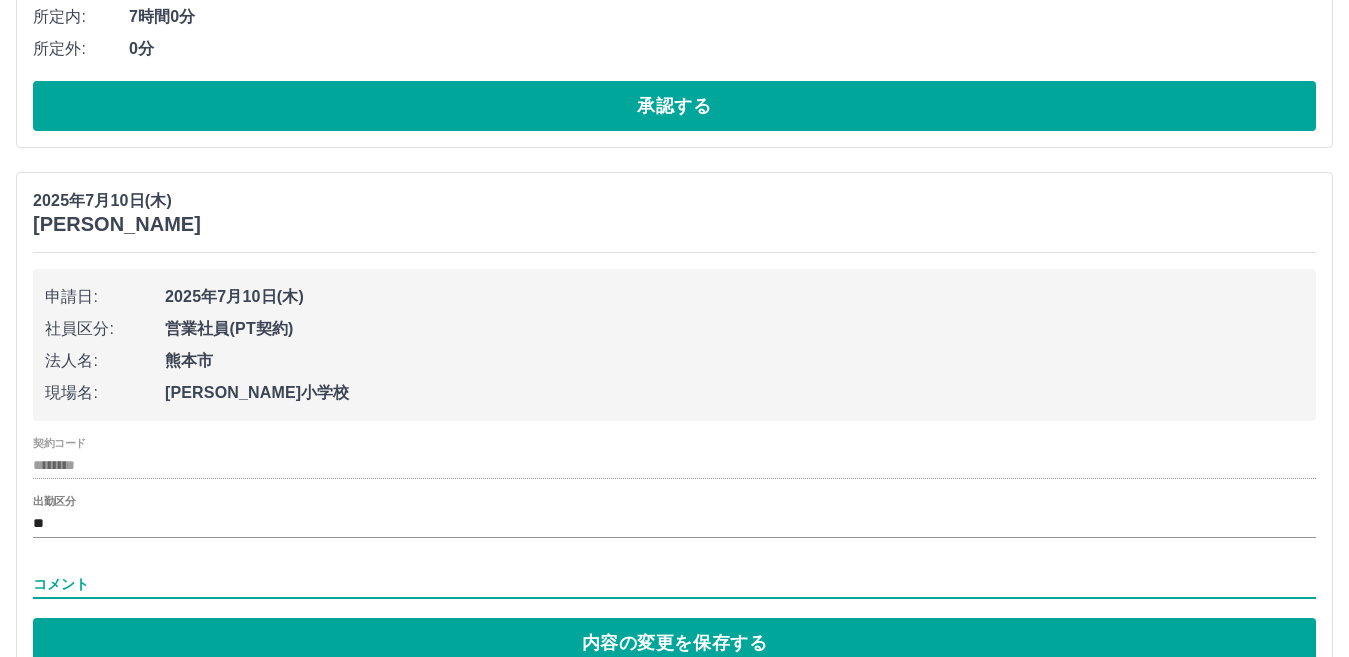 type on "*****" 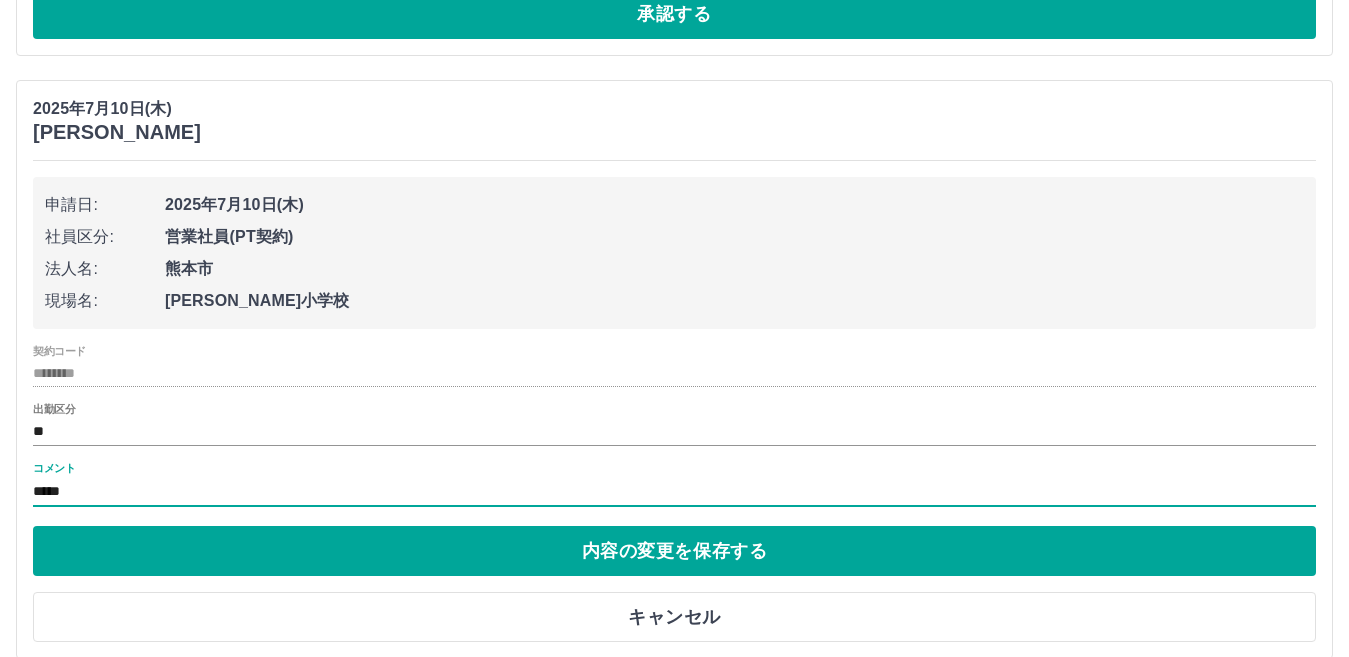 scroll, scrollTop: 3687, scrollLeft: 0, axis: vertical 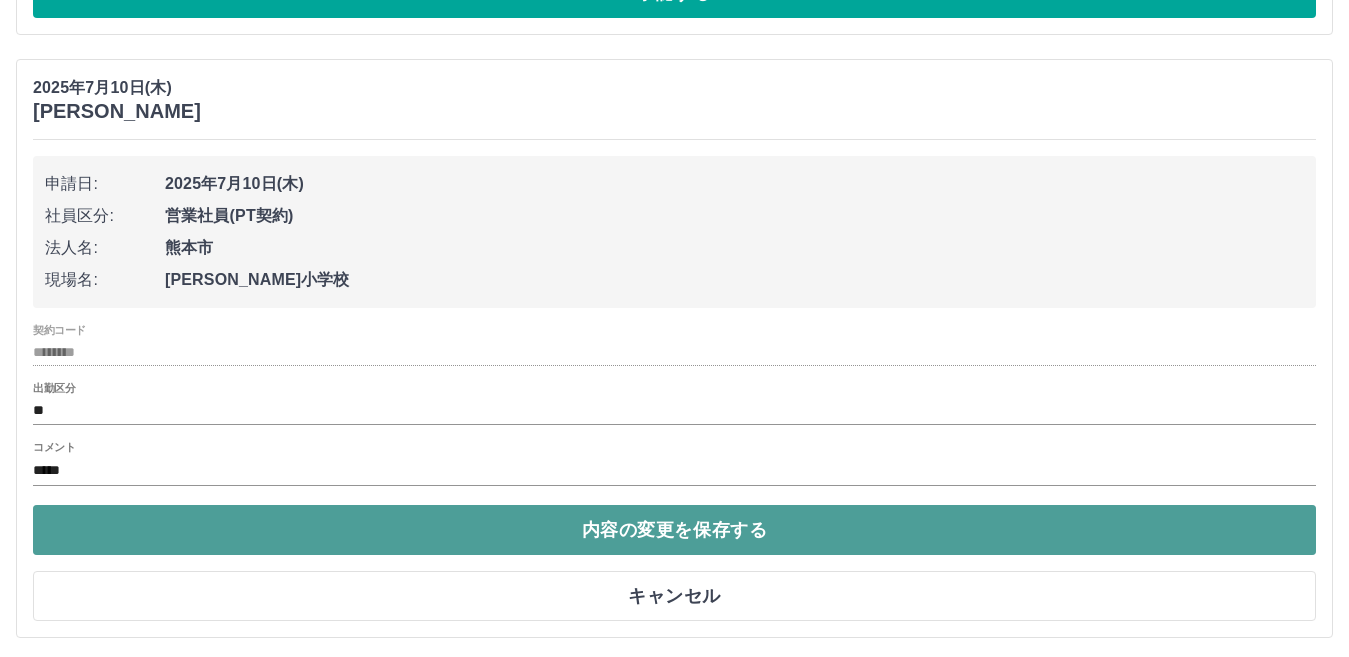 click on "内容の変更を保存する" at bounding box center (674, 530) 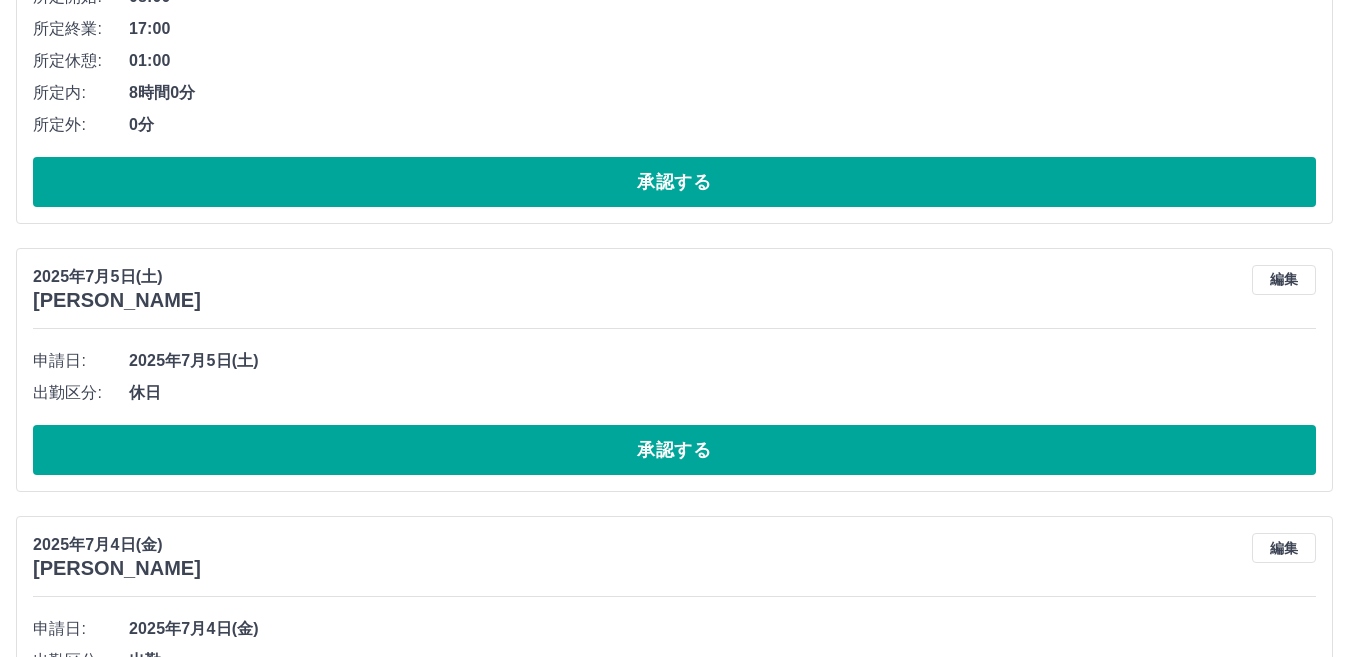 scroll, scrollTop: 6185, scrollLeft: 0, axis: vertical 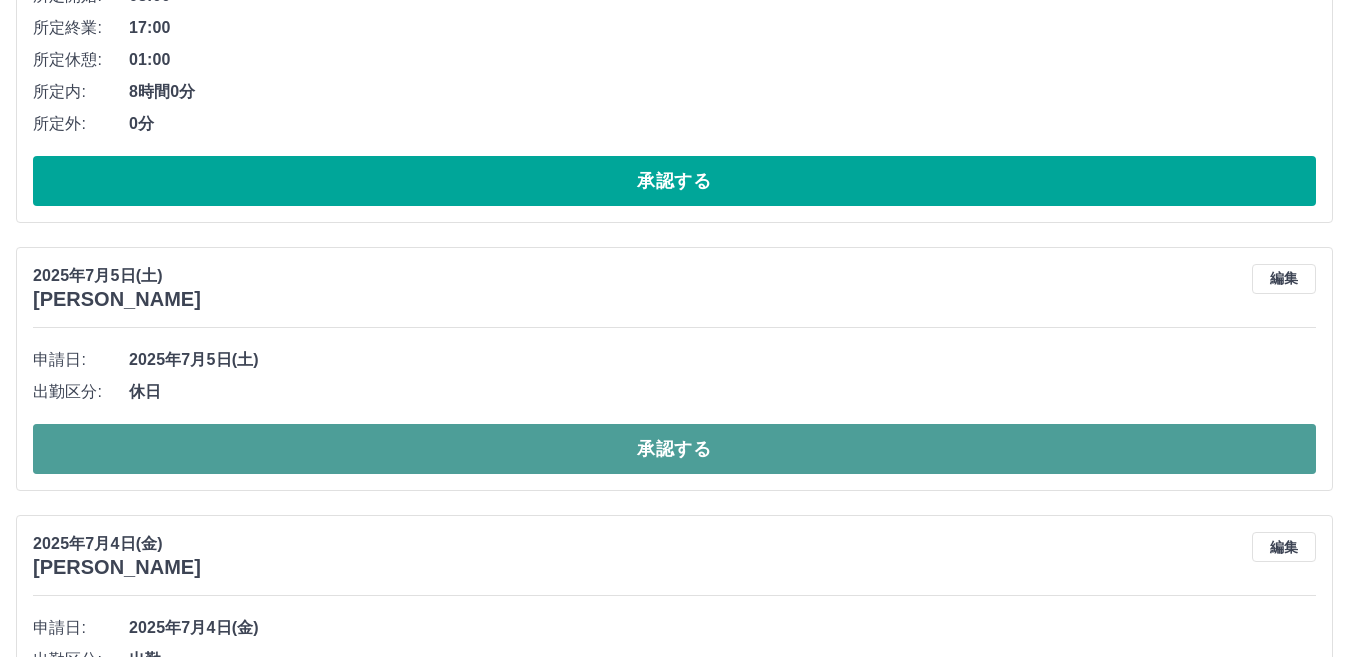 click on "承認する" at bounding box center (674, 449) 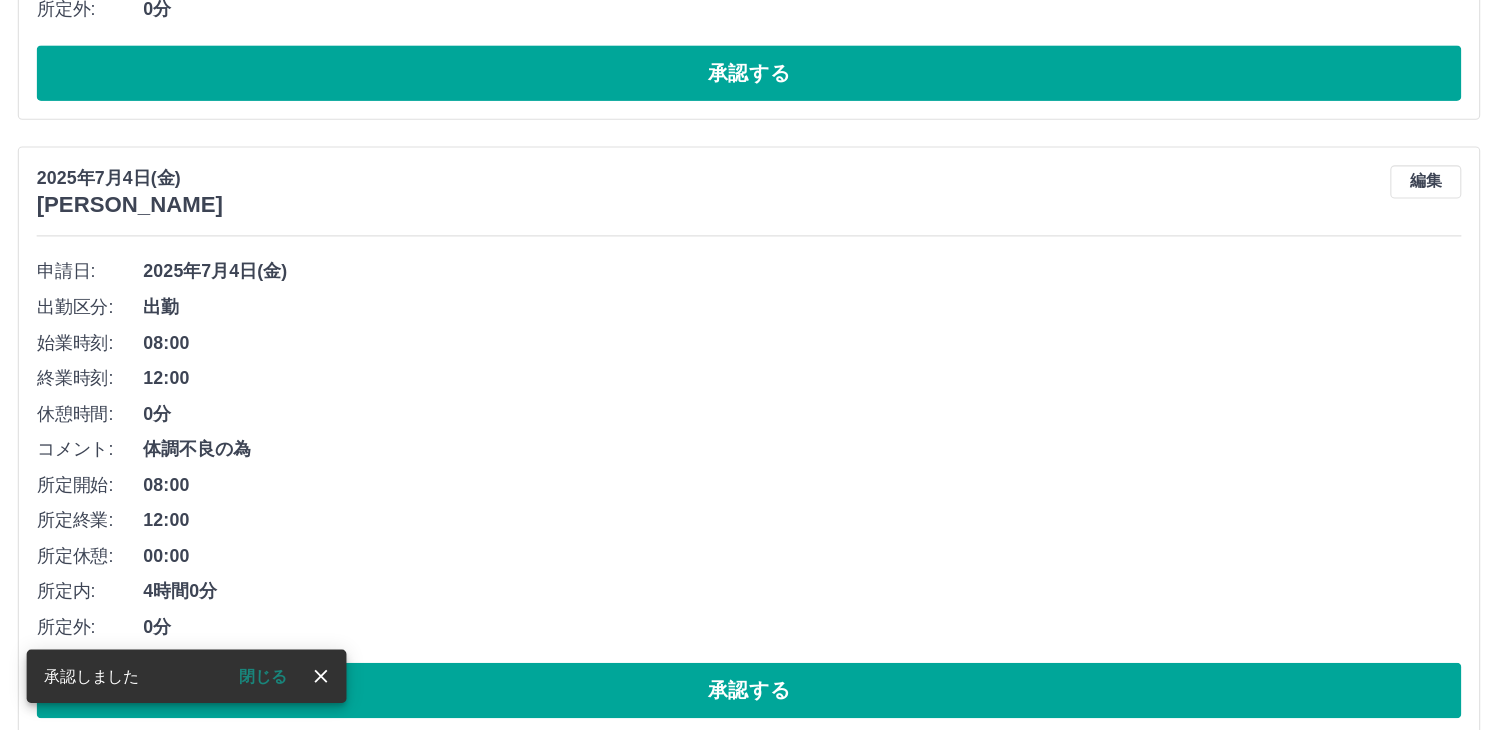 scroll, scrollTop: 6263, scrollLeft: 0, axis: vertical 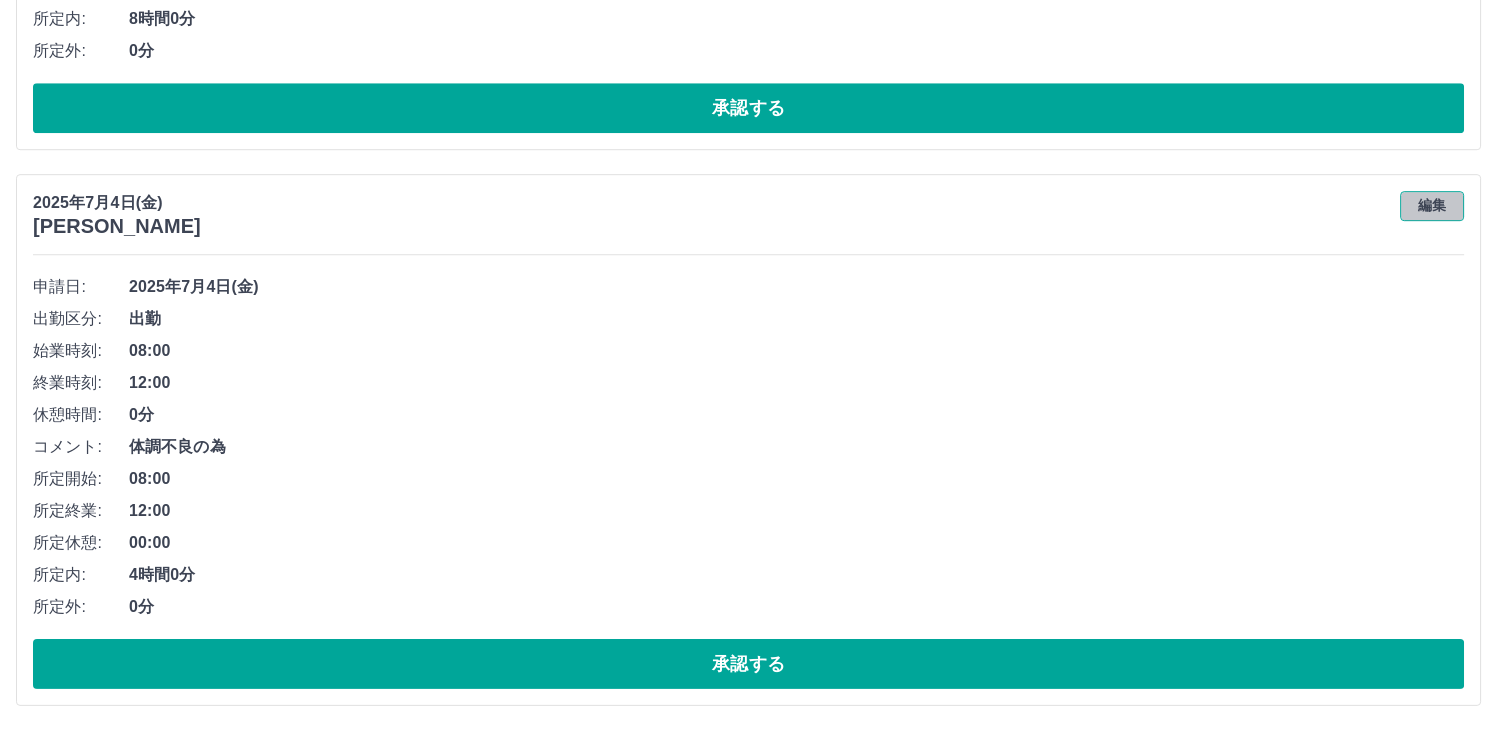 click on "編集" at bounding box center [1433, 206] 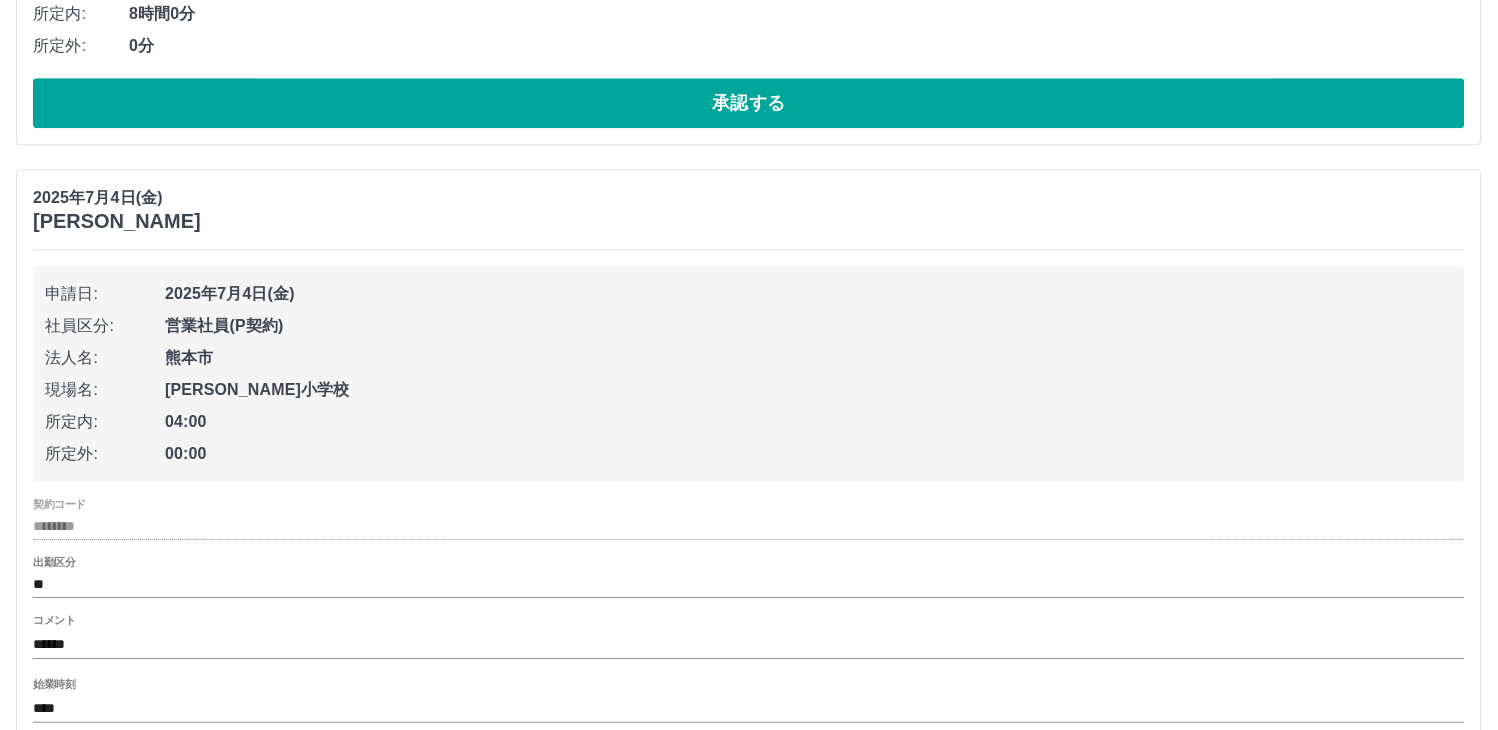 click on "******" at bounding box center [749, 644] 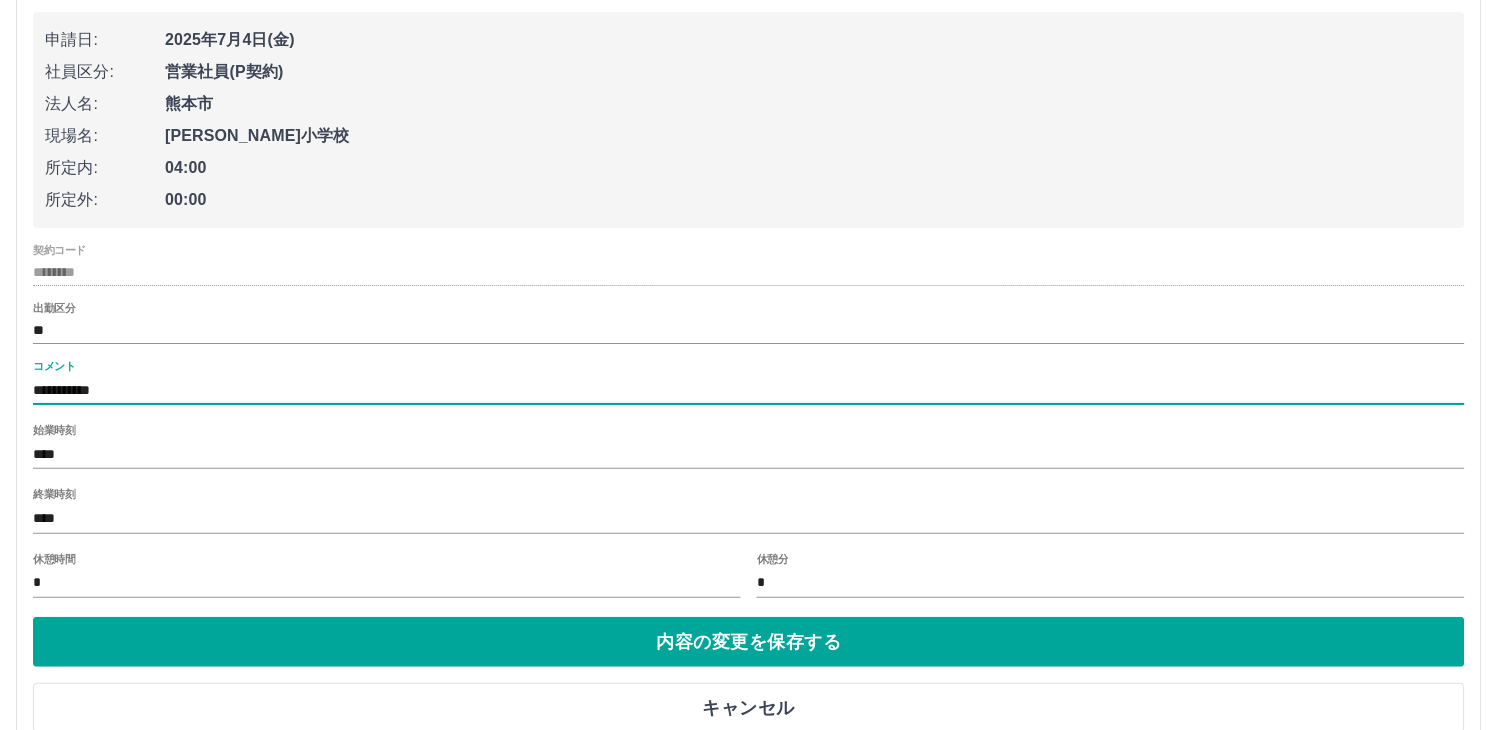 scroll, scrollTop: 6518, scrollLeft: 0, axis: vertical 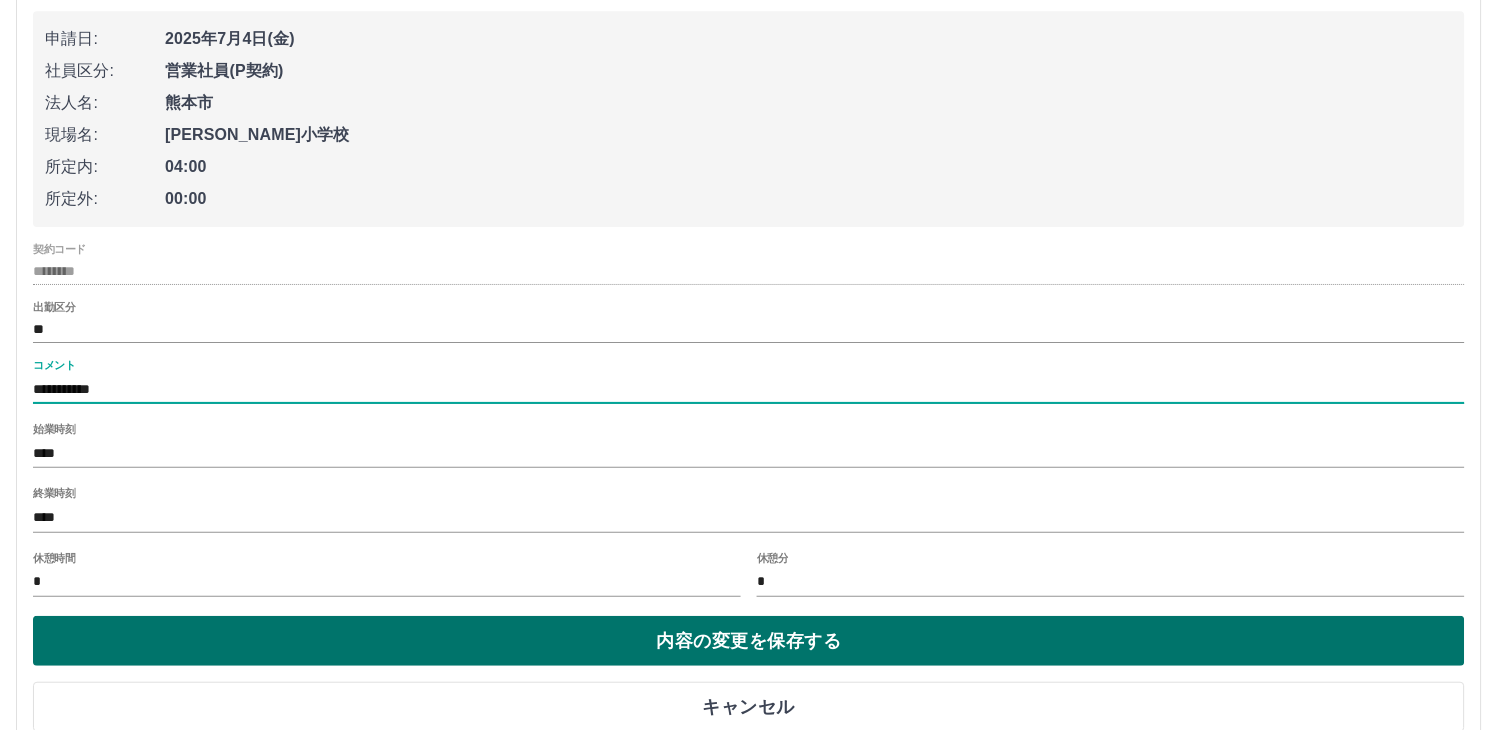 type on "**********" 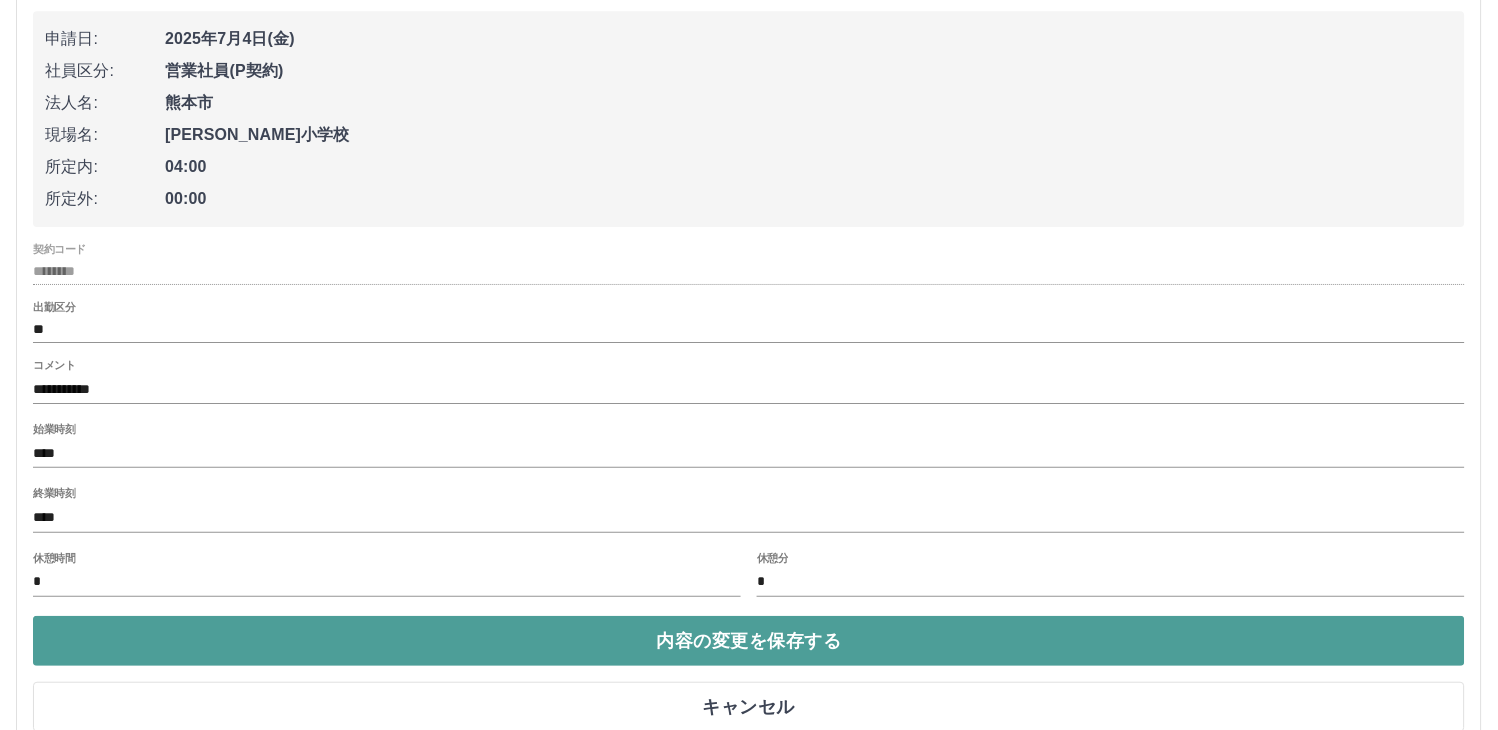 click on "内容の変更を保存する" at bounding box center (749, 641) 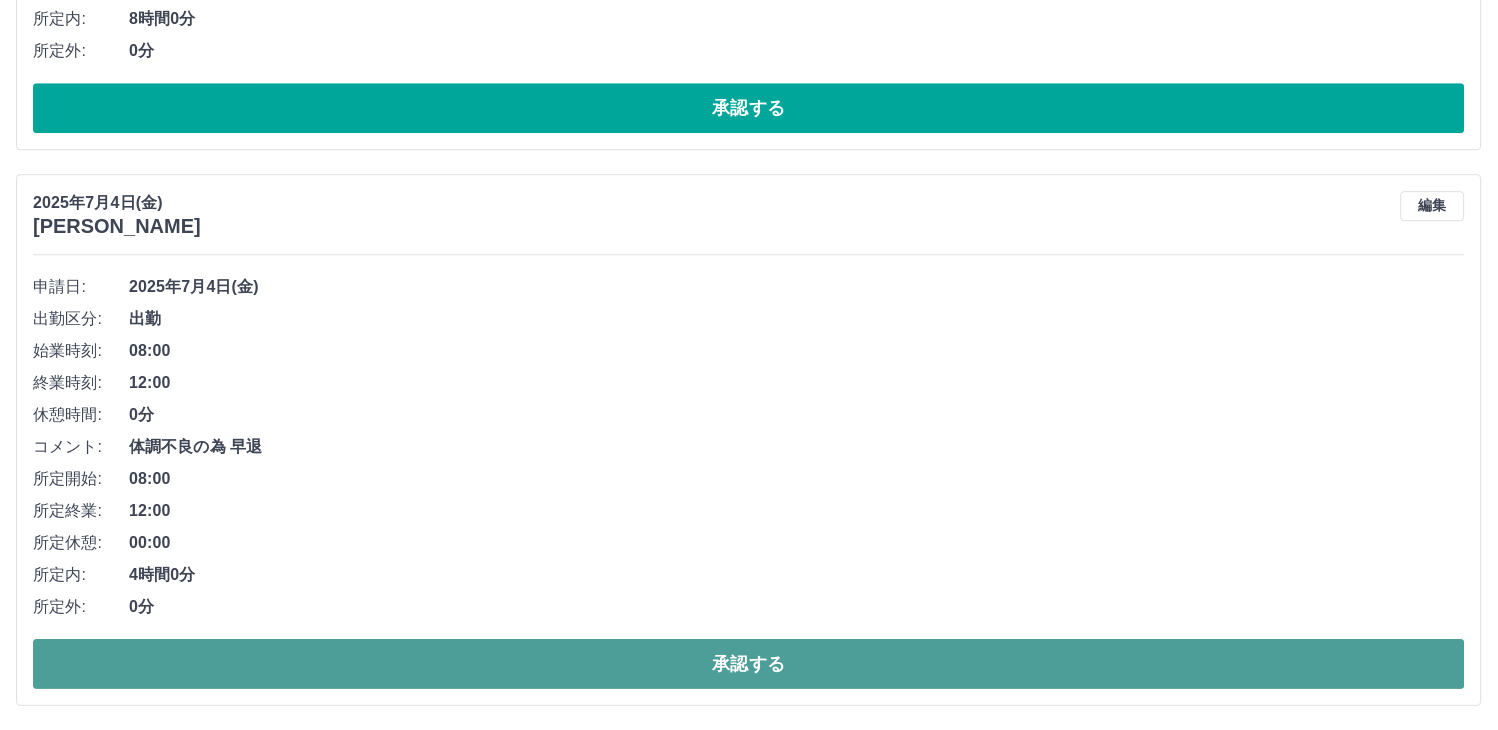click on "承認する" at bounding box center (749, 664) 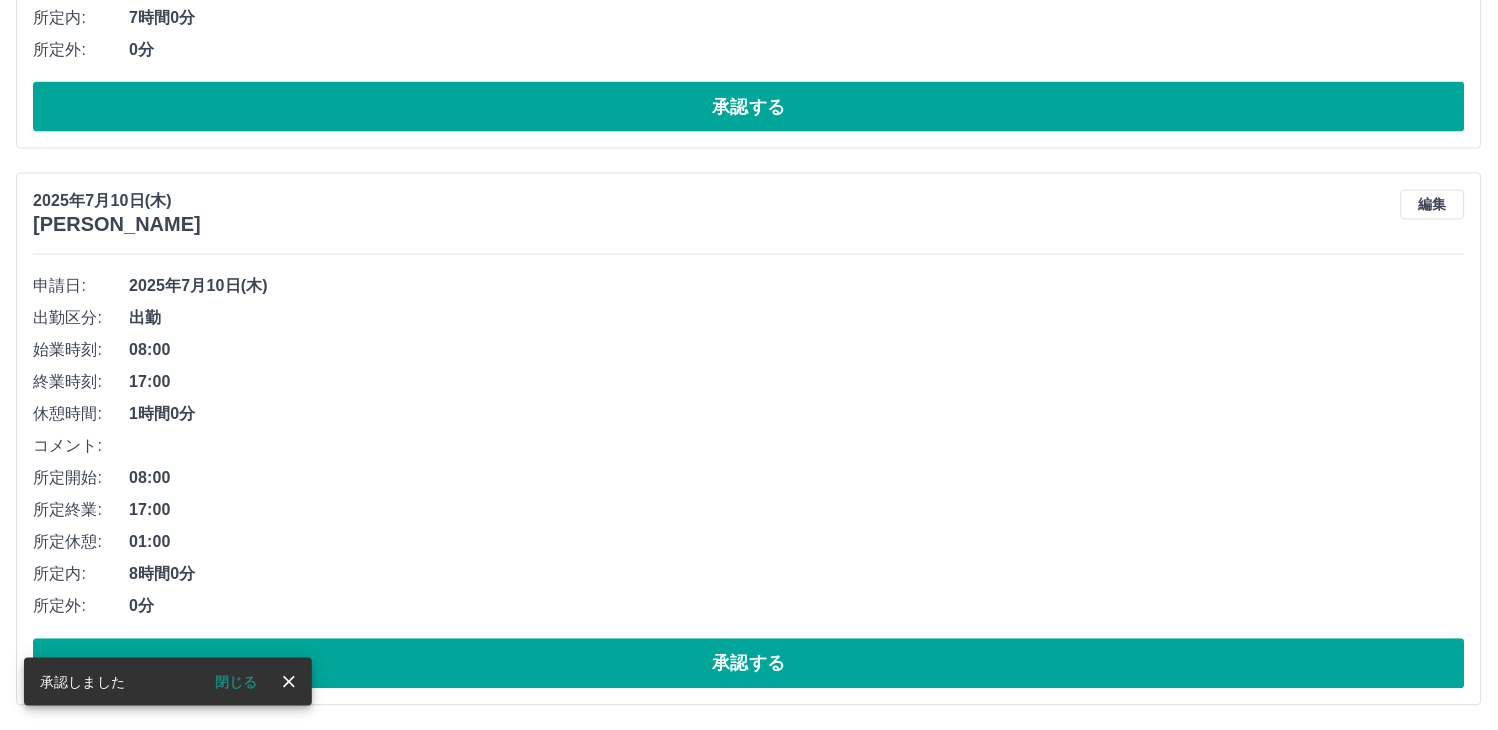 scroll, scrollTop: 5706, scrollLeft: 0, axis: vertical 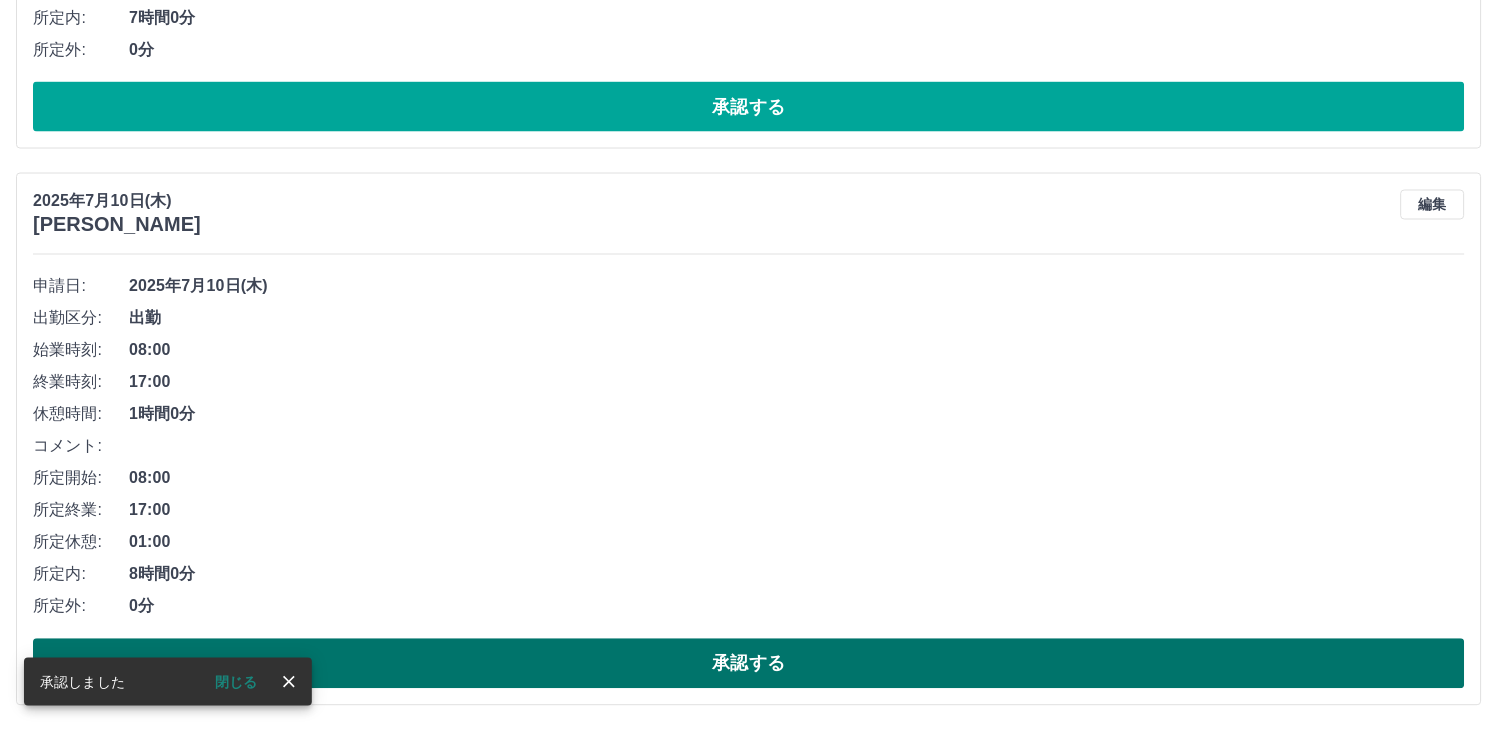 click on "承認する" at bounding box center [749, 664] 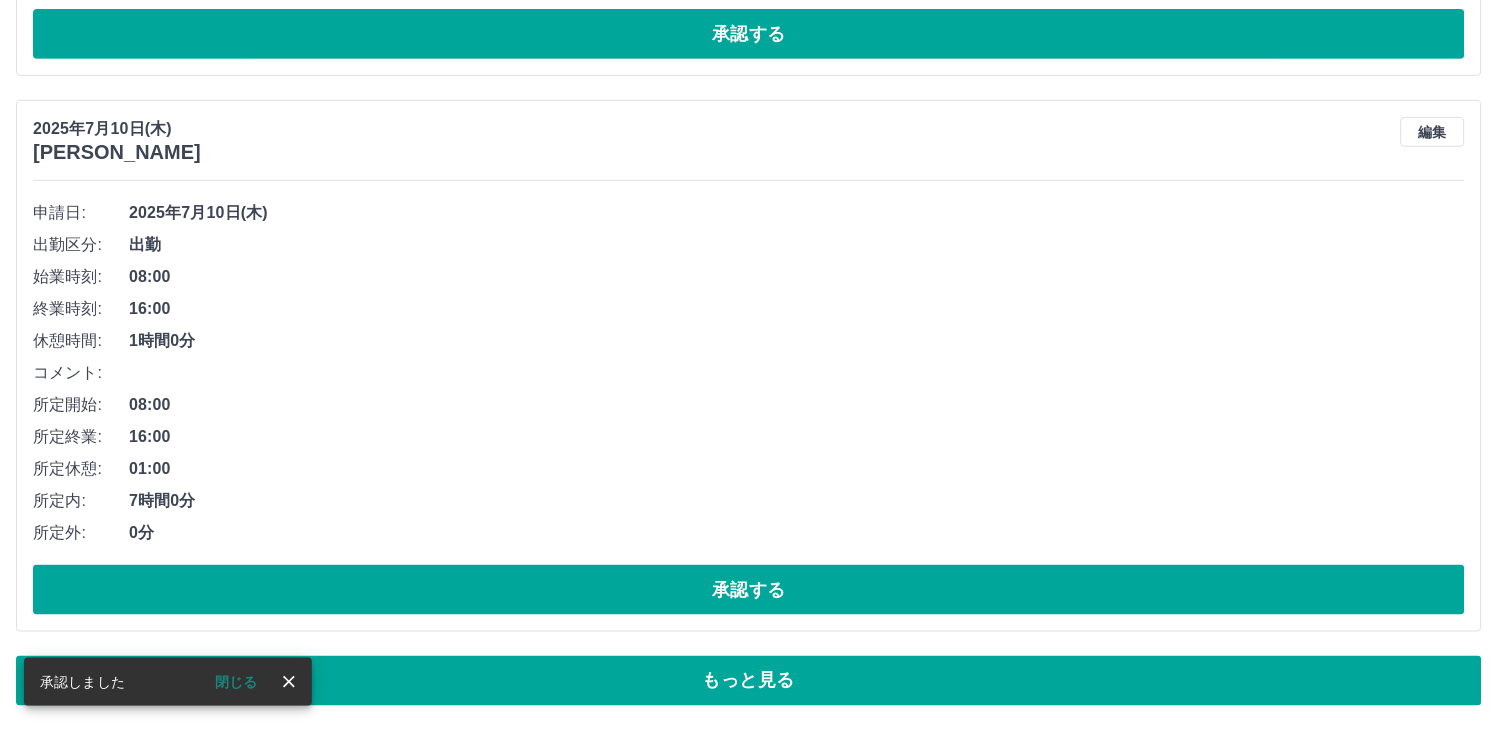 scroll, scrollTop: 5224, scrollLeft: 0, axis: vertical 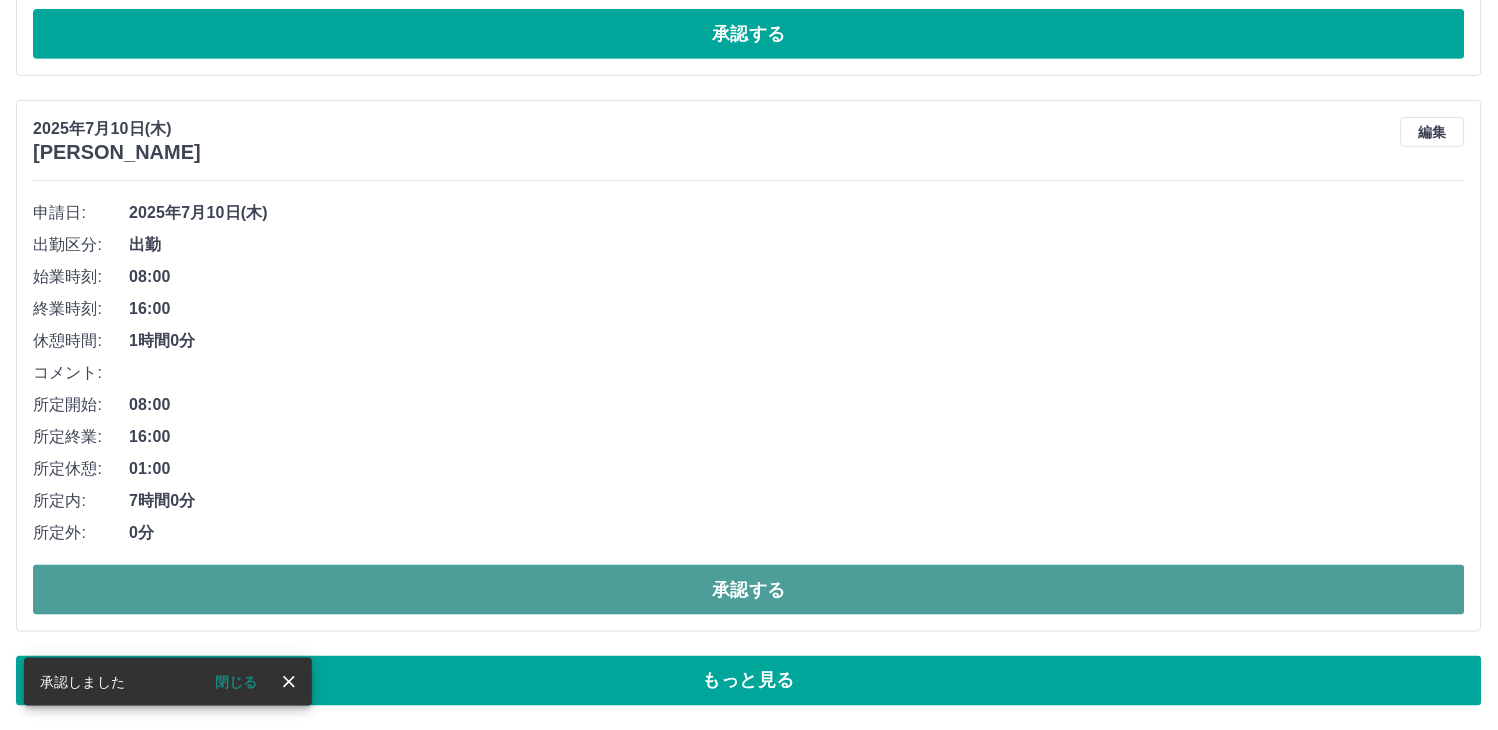 click on "承認する" at bounding box center [749, 590] 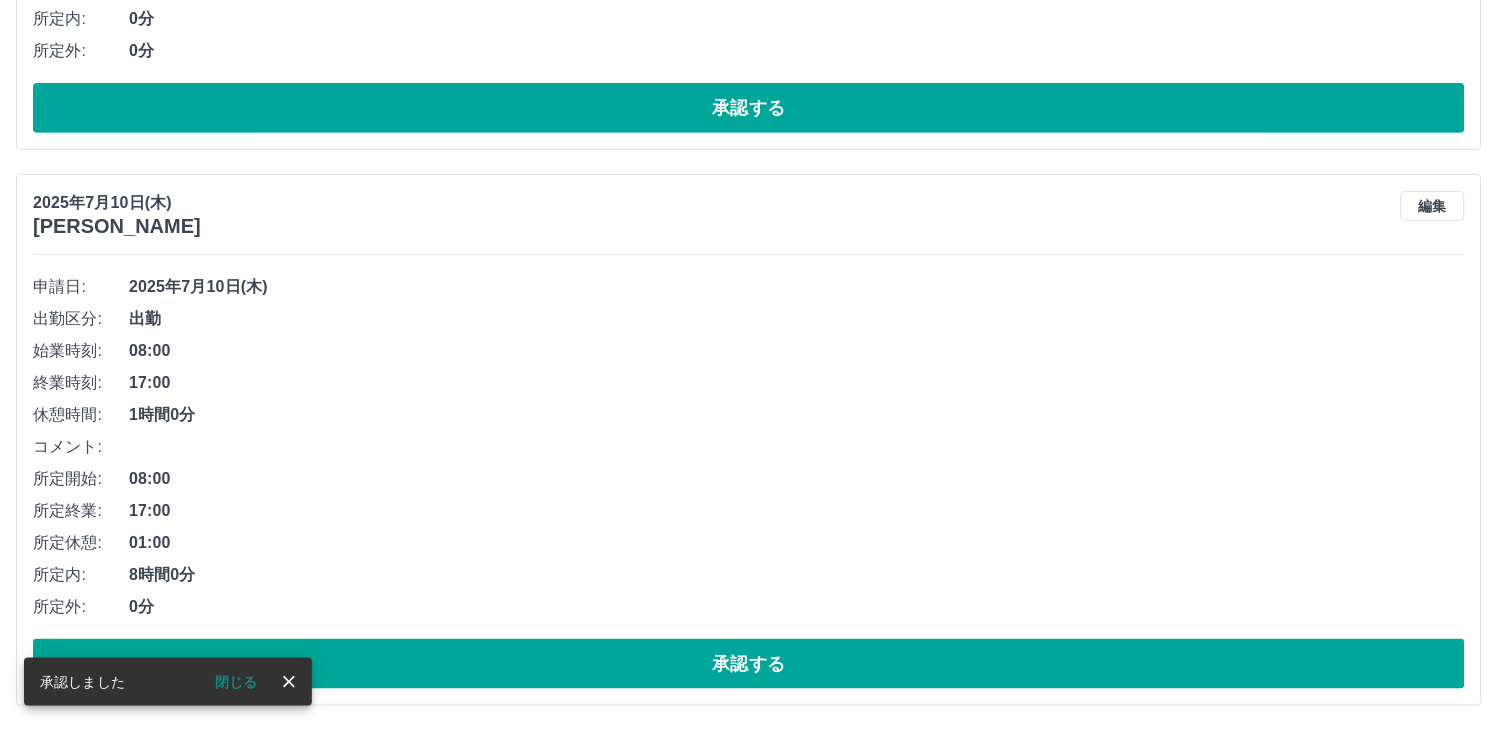 scroll, scrollTop: 5150, scrollLeft: 0, axis: vertical 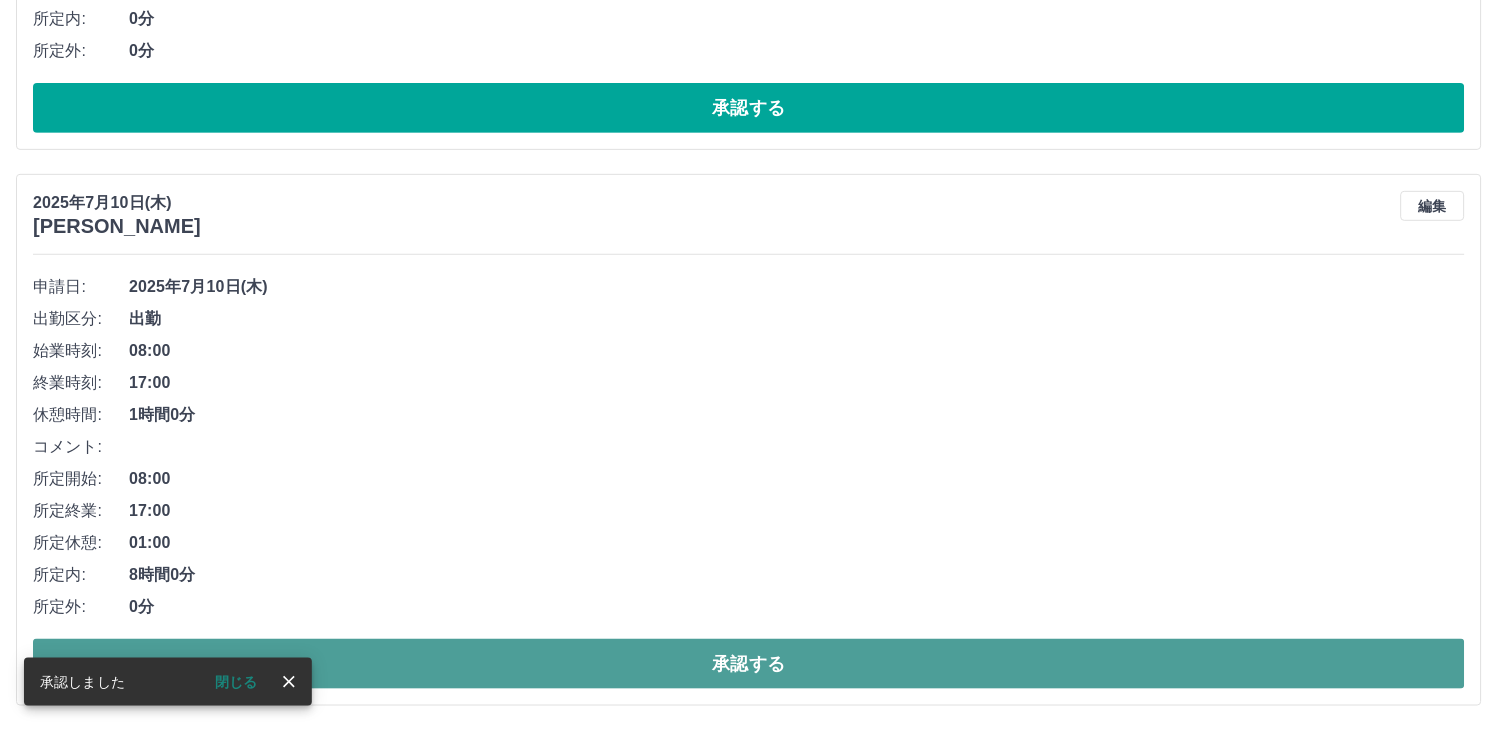 click on "承認する" at bounding box center [749, 664] 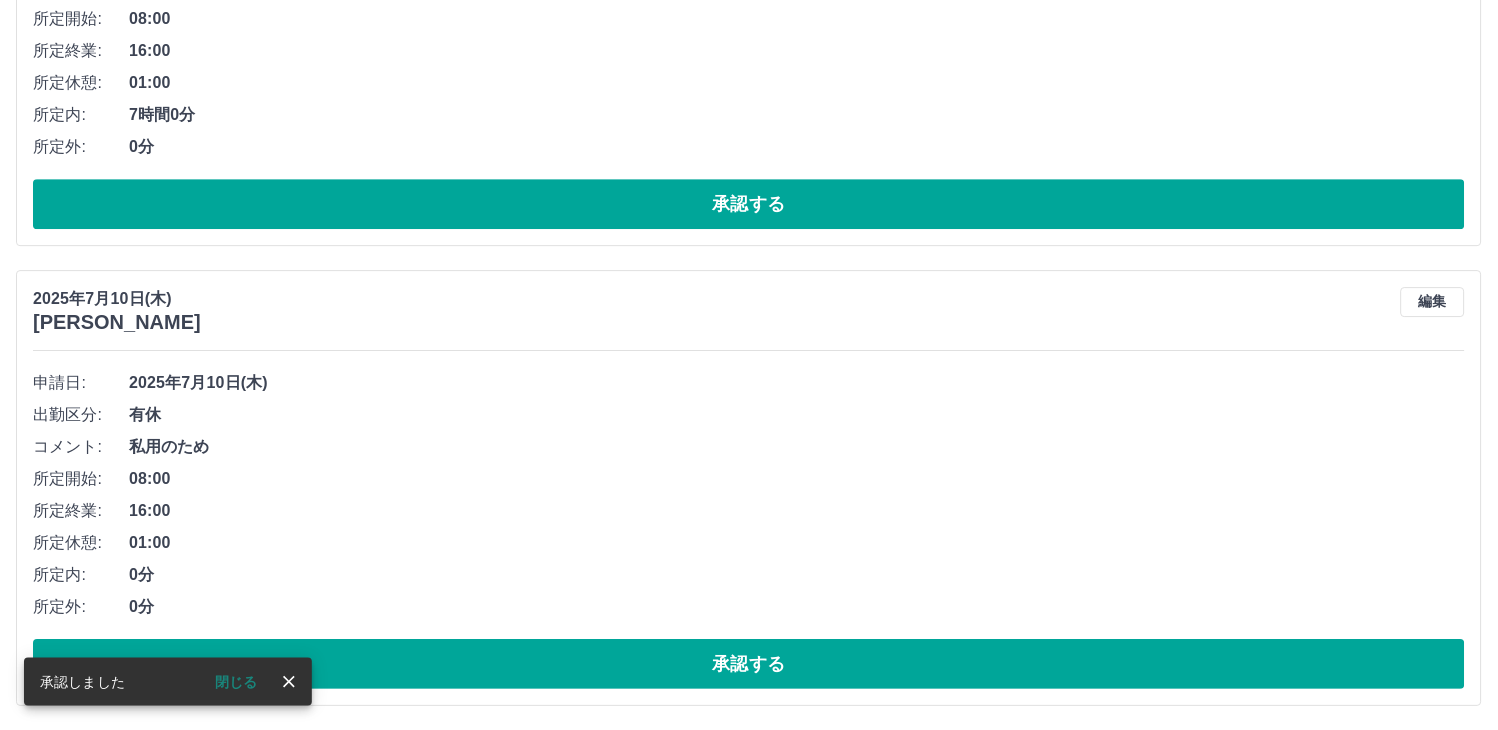 scroll, scrollTop: 4593, scrollLeft: 0, axis: vertical 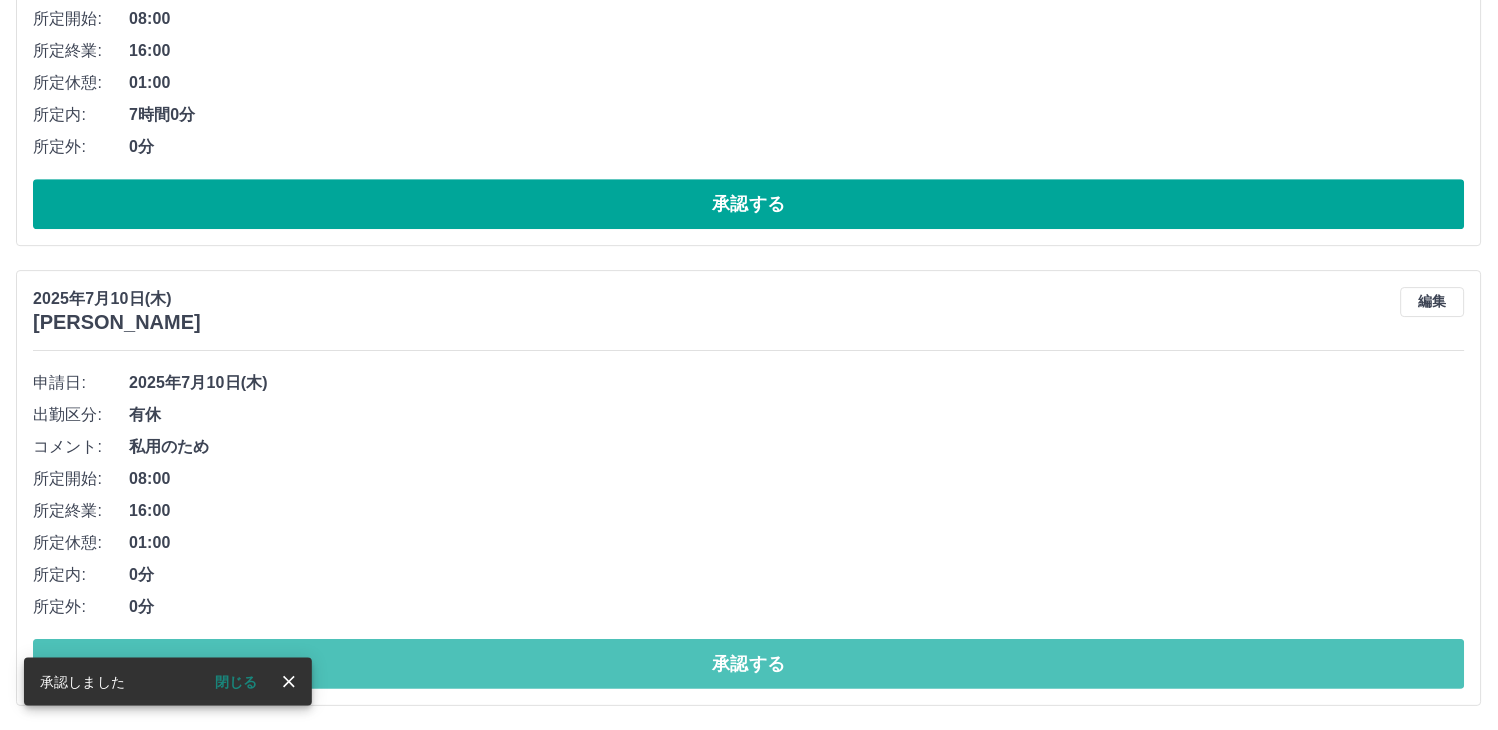 click on "承認する" at bounding box center [749, 664] 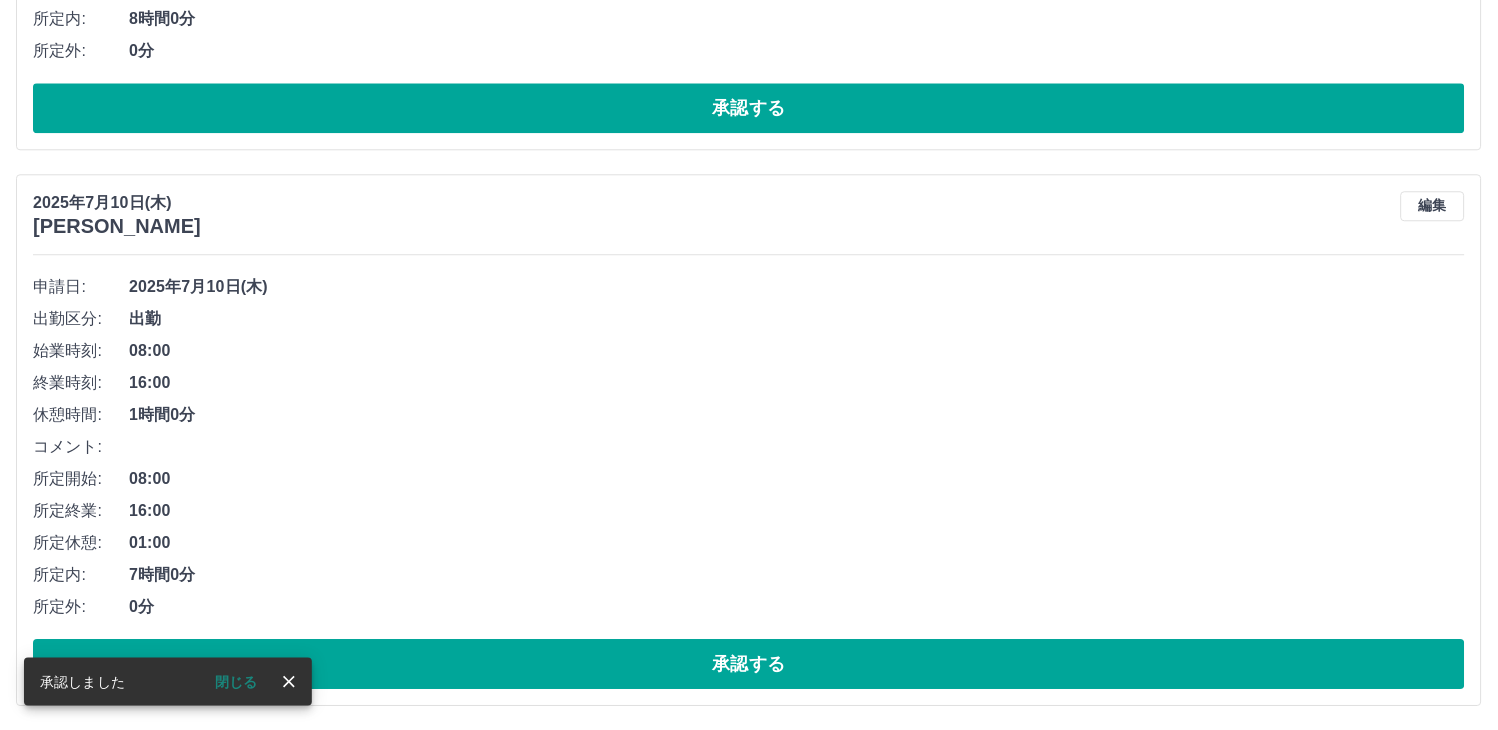 scroll, scrollTop: 4402, scrollLeft: 0, axis: vertical 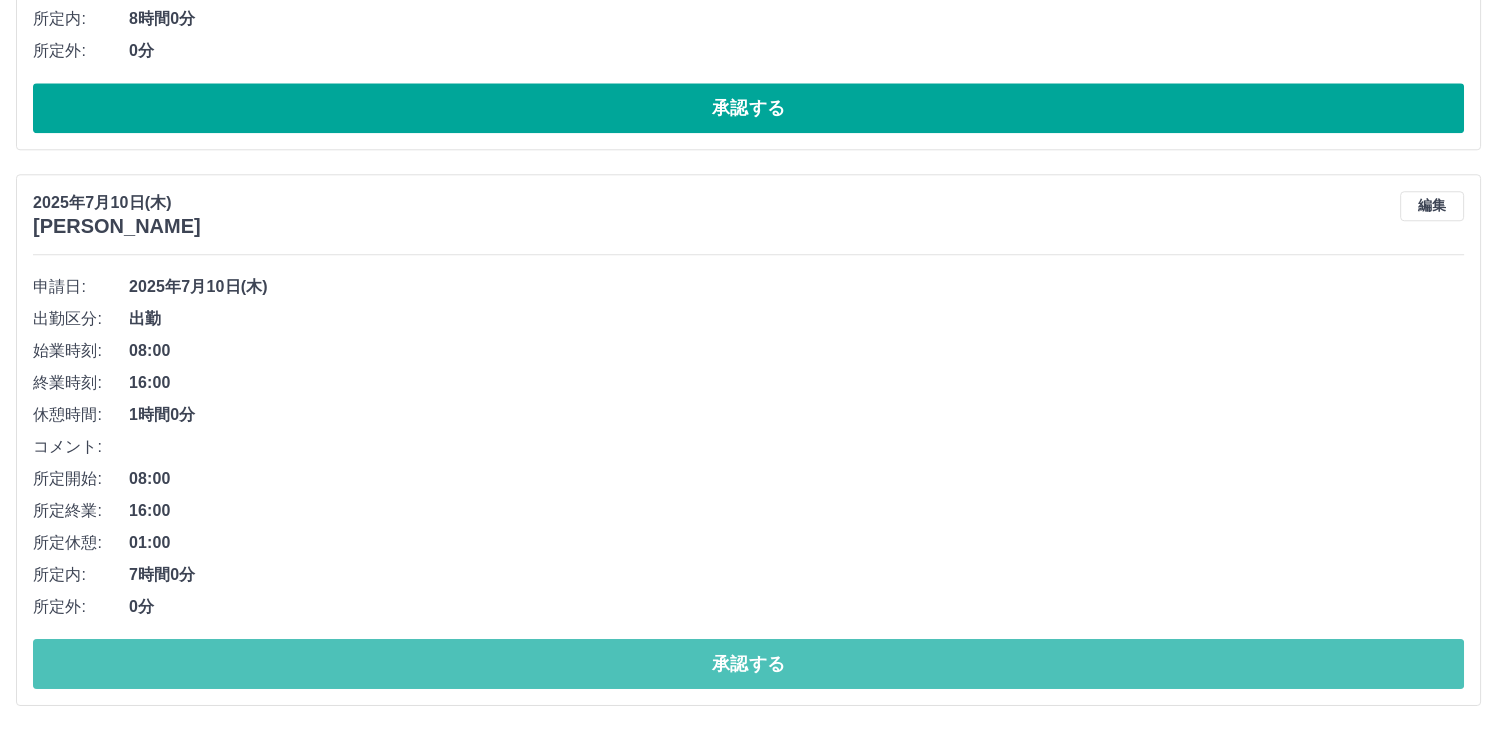 click on "承認する" at bounding box center [749, 664] 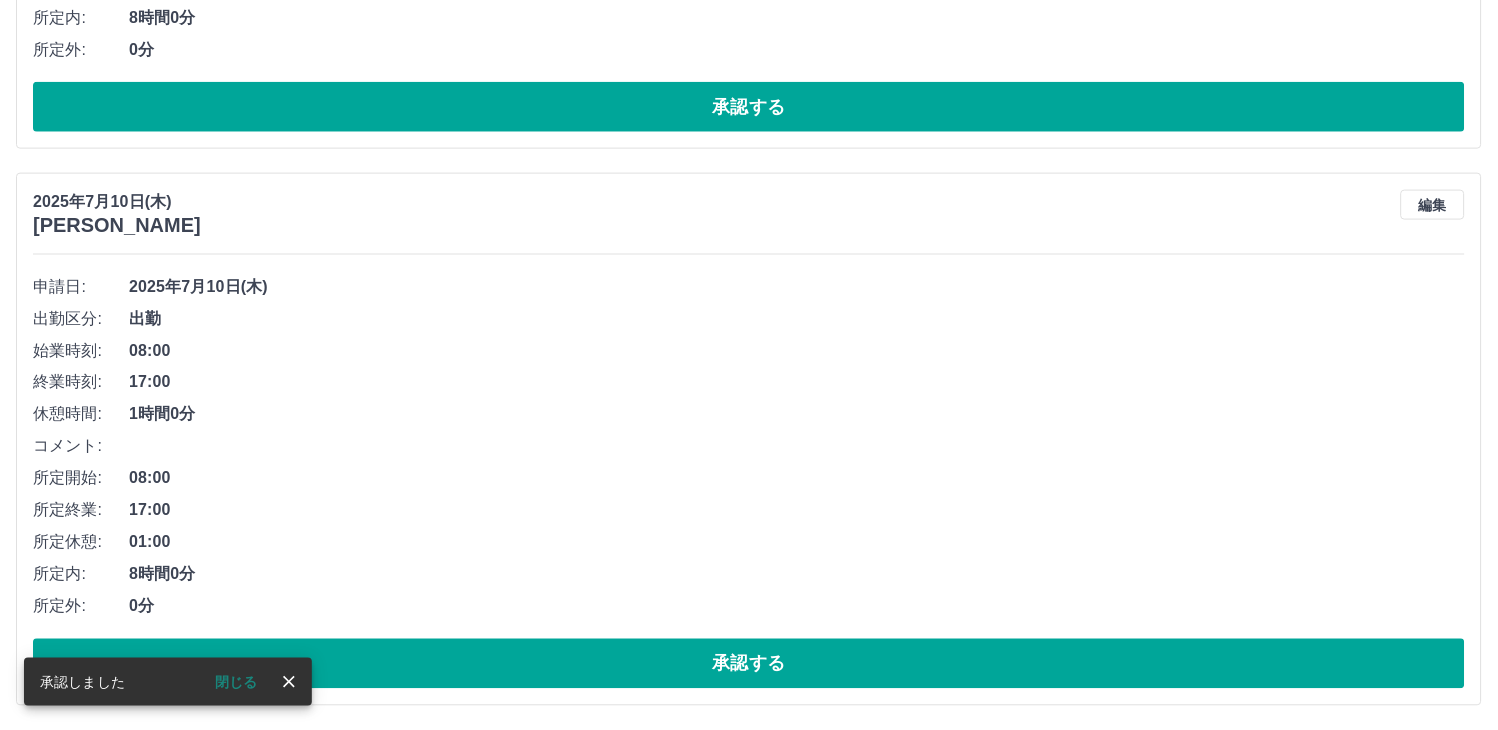 scroll, scrollTop: 3845, scrollLeft: 0, axis: vertical 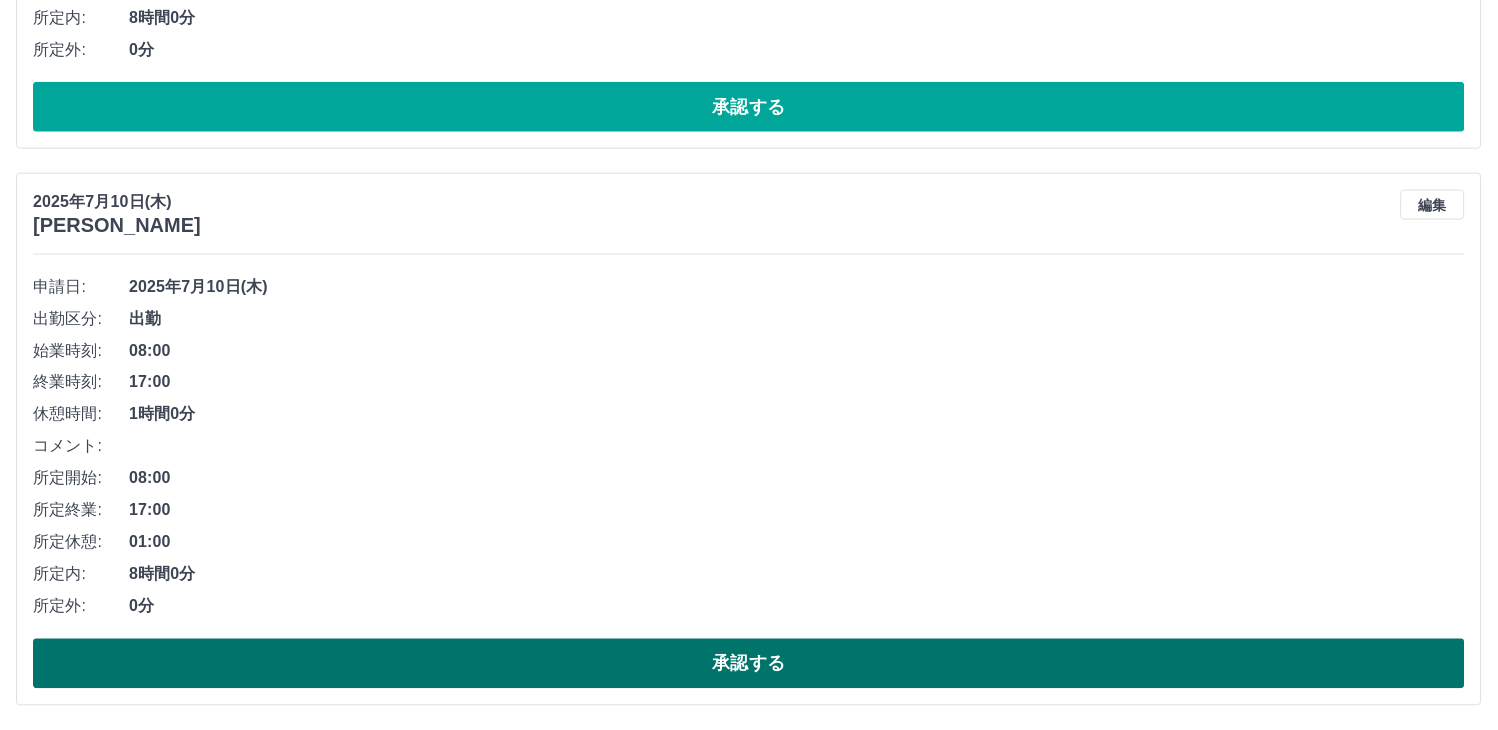 click on "承認する" at bounding box center (749, 664) 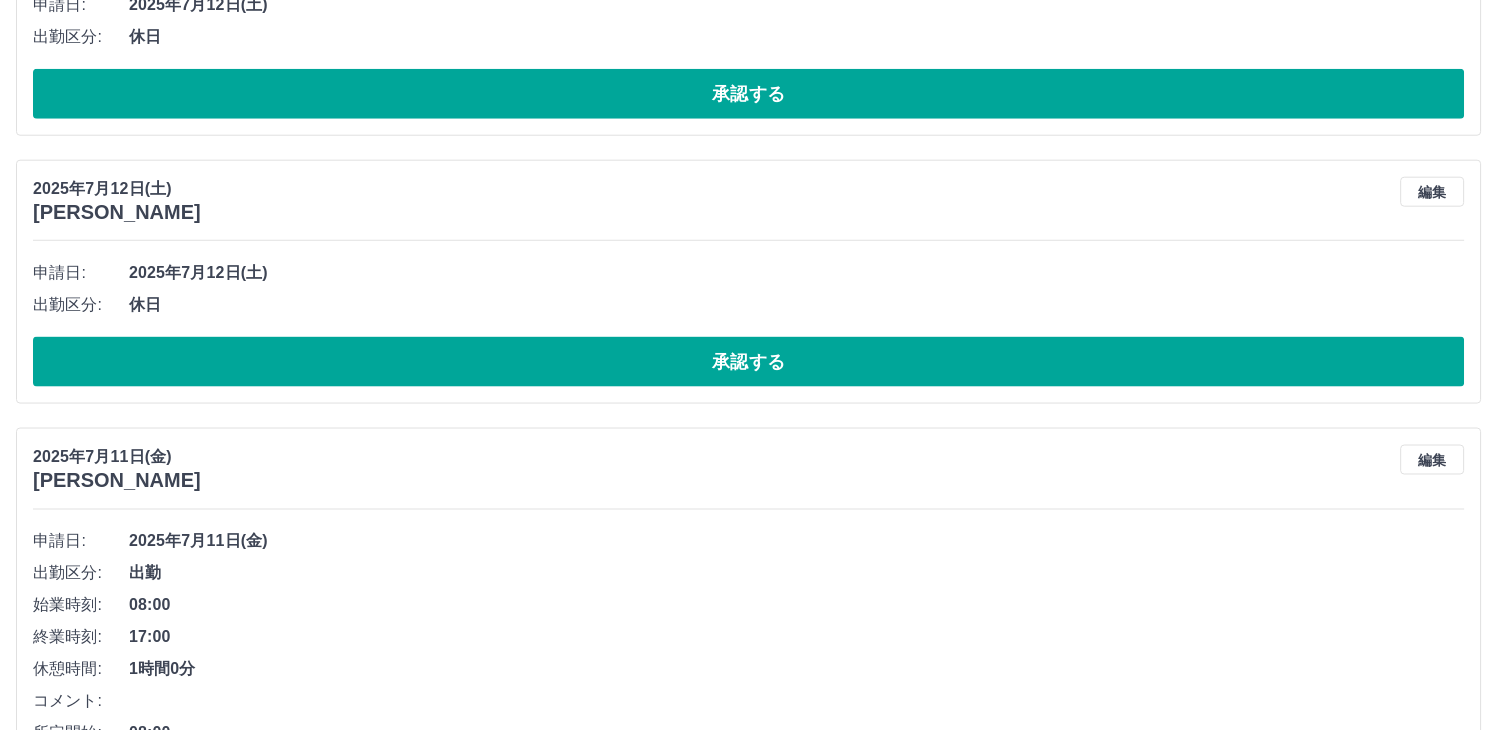 scroll, scrollTop: 325, scrollLeft: 0, axis: vertical 